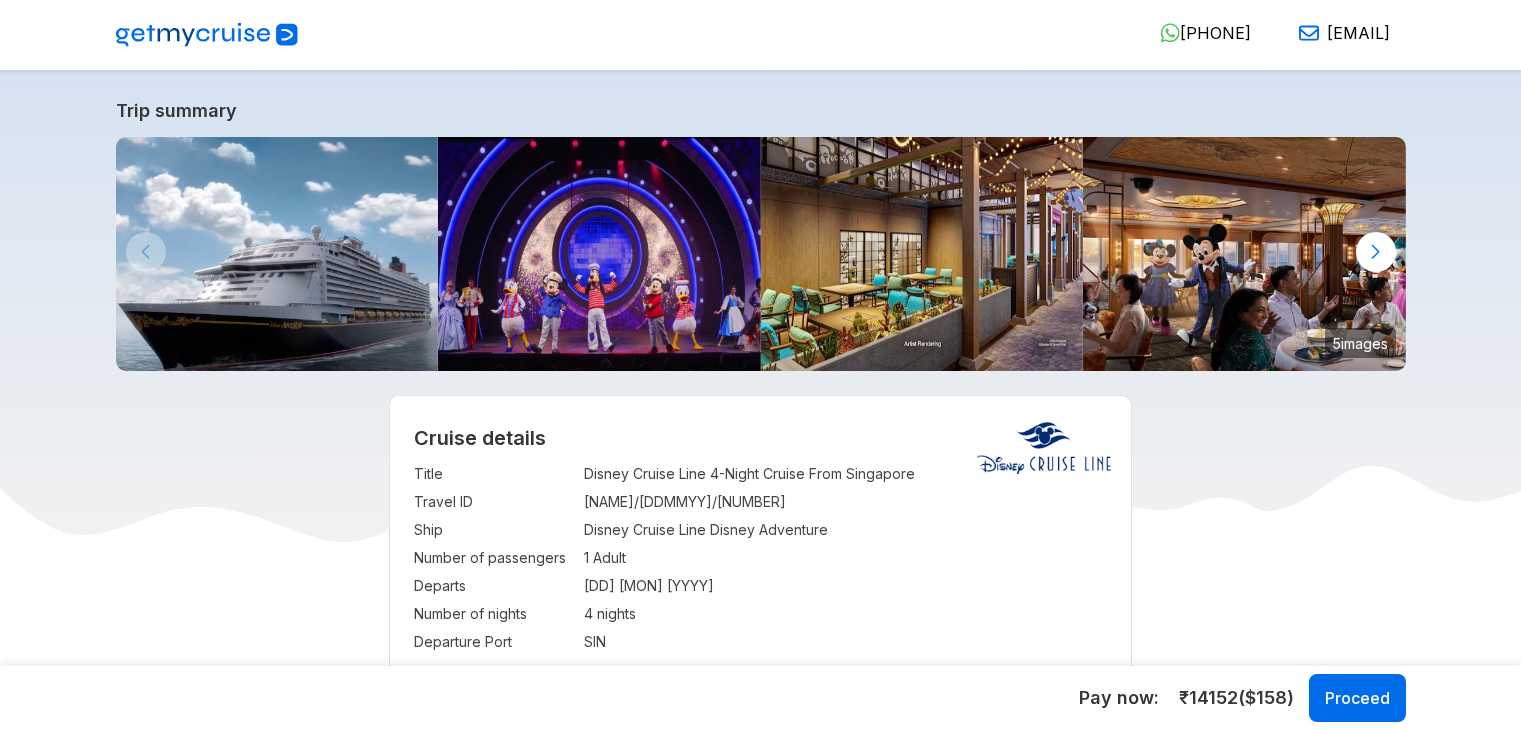 select on "**" 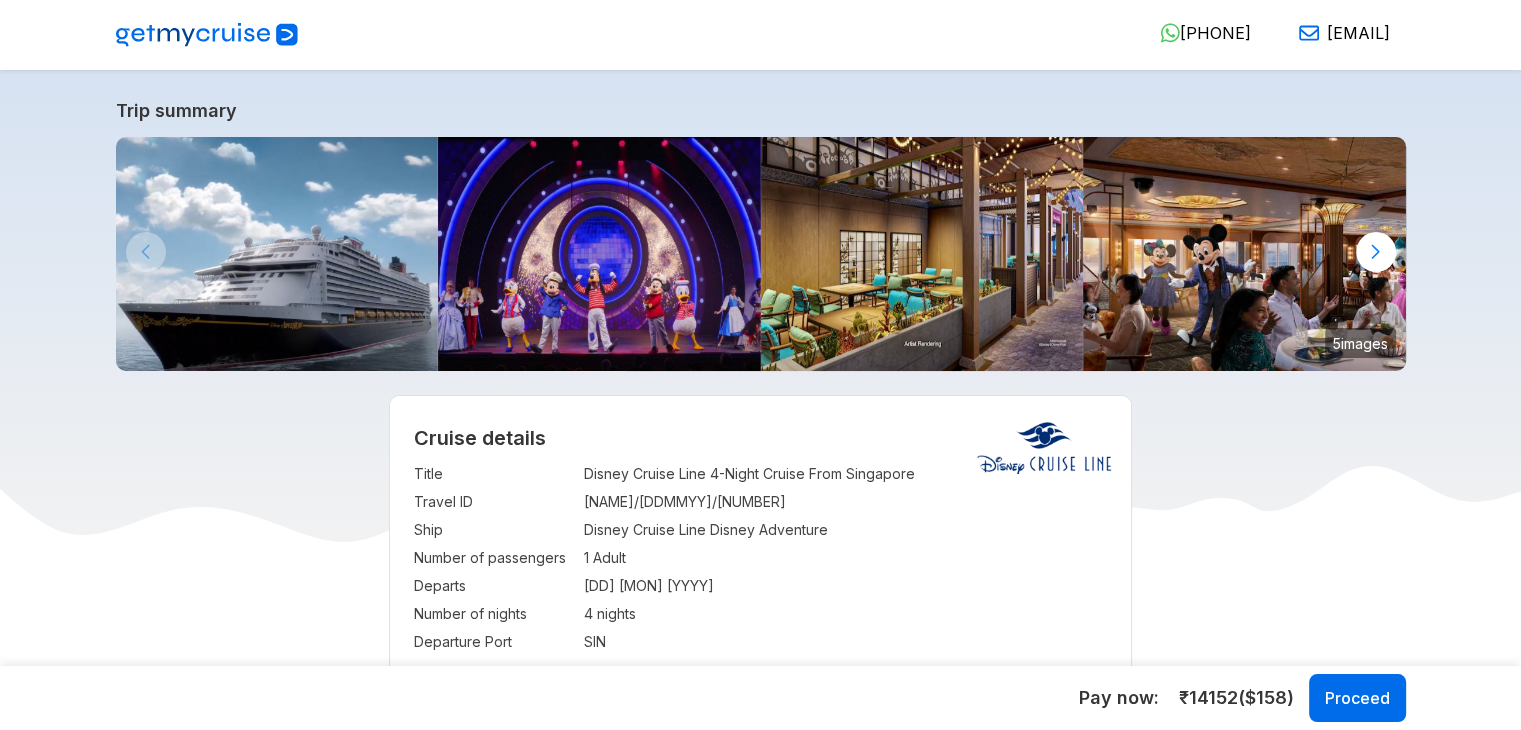 scroll, scrollTop: 0, scrollLeft: 0, axis: both 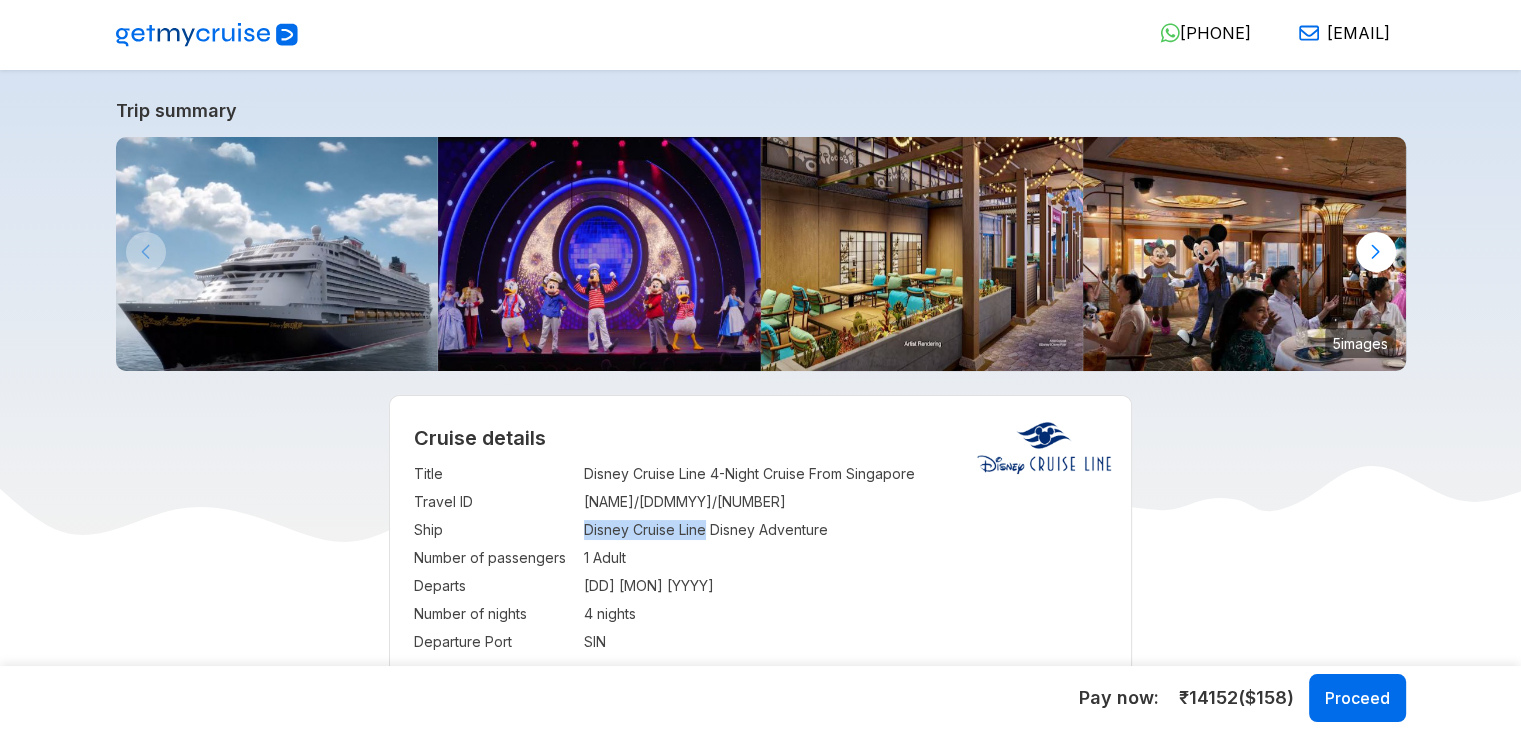 drag, startPoint x: 707, startPoint y: 530, endPoint x: 584, endPoint y: 534, distance: 123.065025 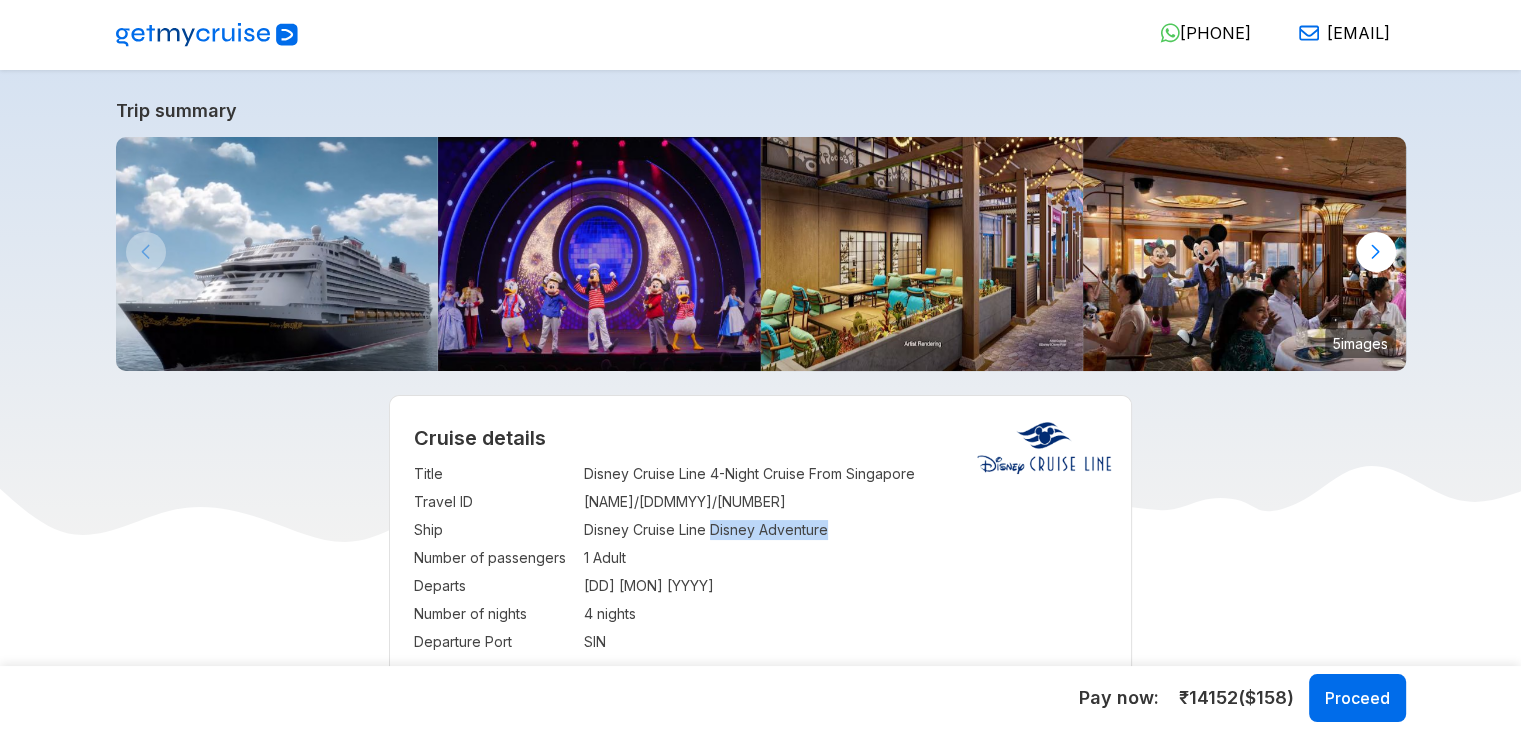 drag, startPoint x: 710, startPoint y: 530, endPoint x: 841, endPoint y: 526, distance: 131.06105 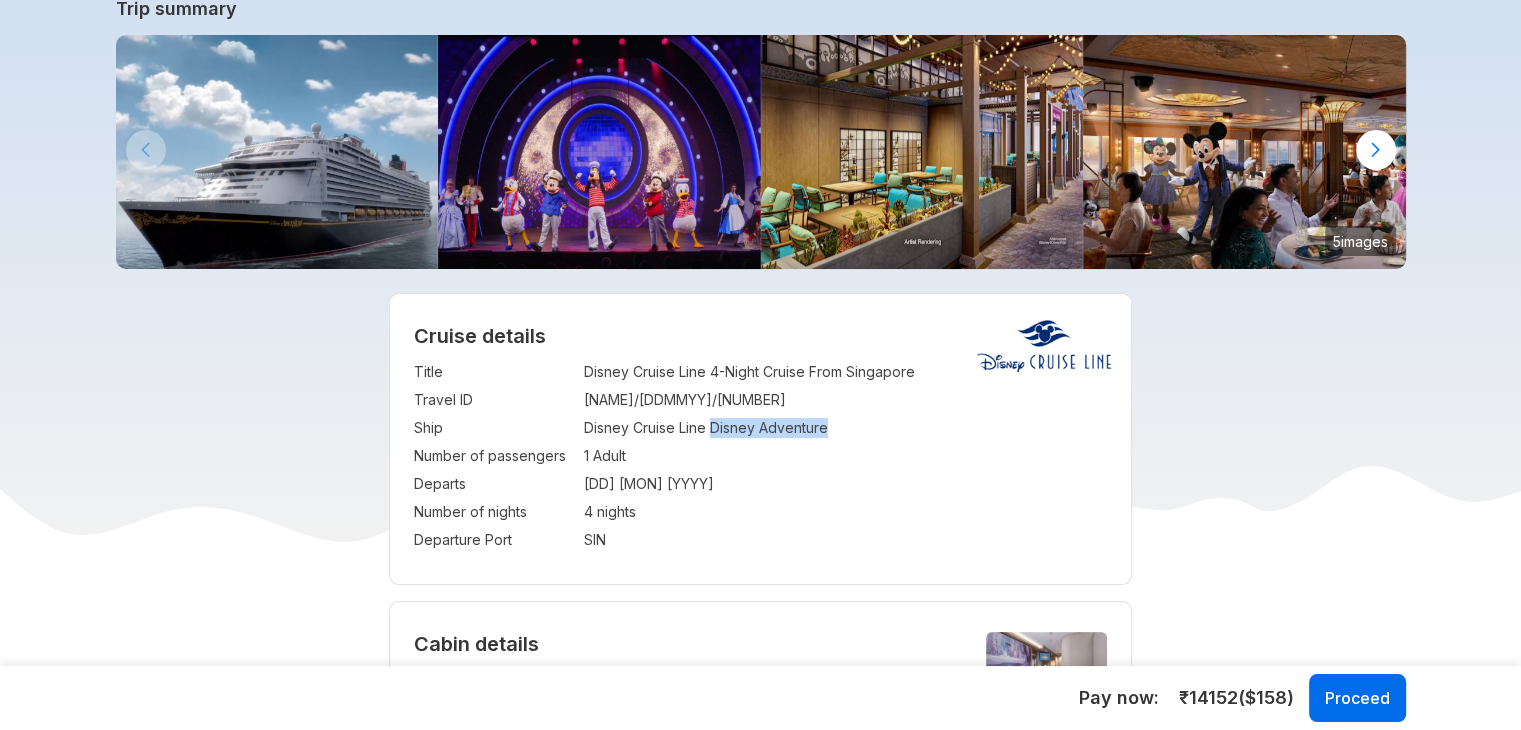 scroll, scrollTop: 141, scrollLeft: 0, axis: vertical 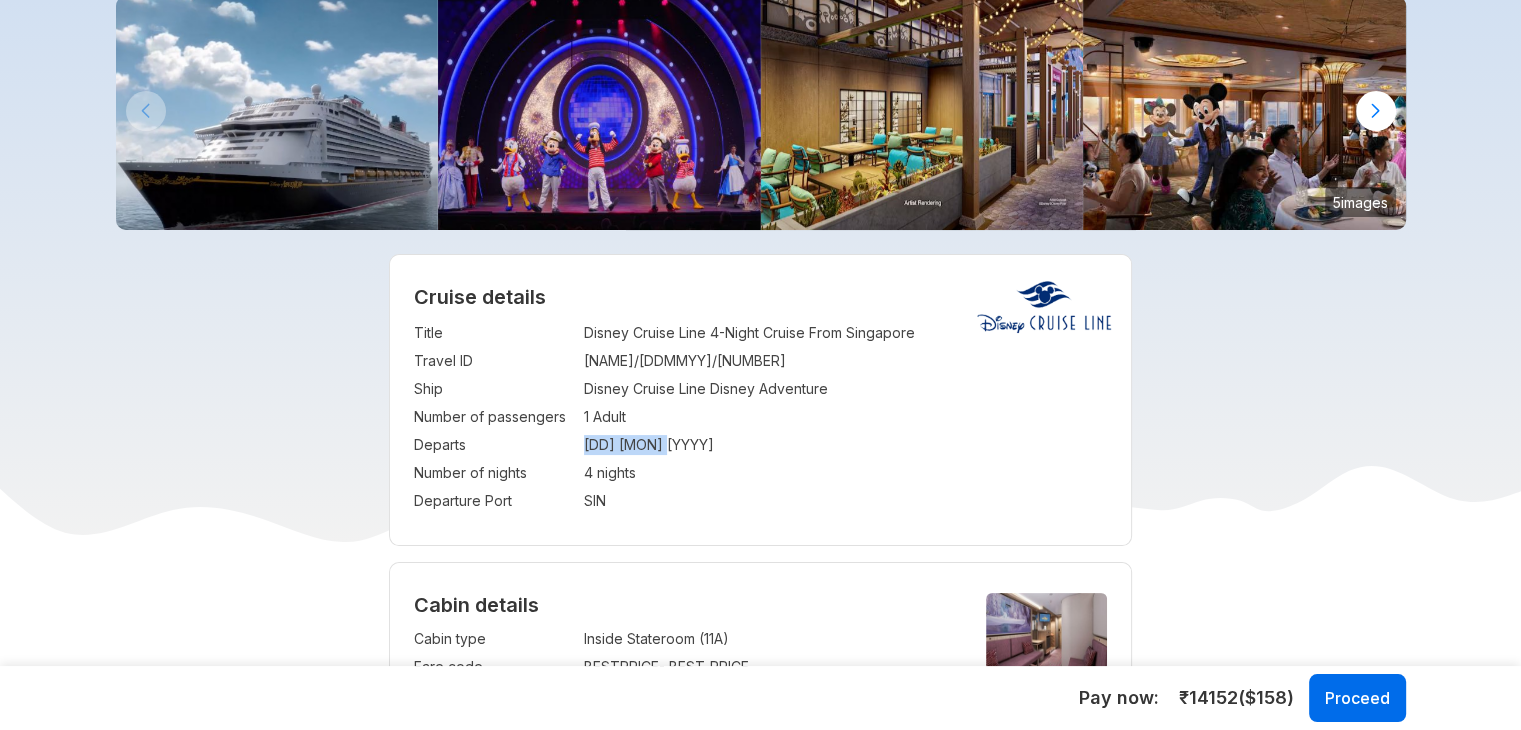 drag, startPoint x: 584, startPoint y: 445, endPoint x: 715, endPoint y: 445, distance: 131 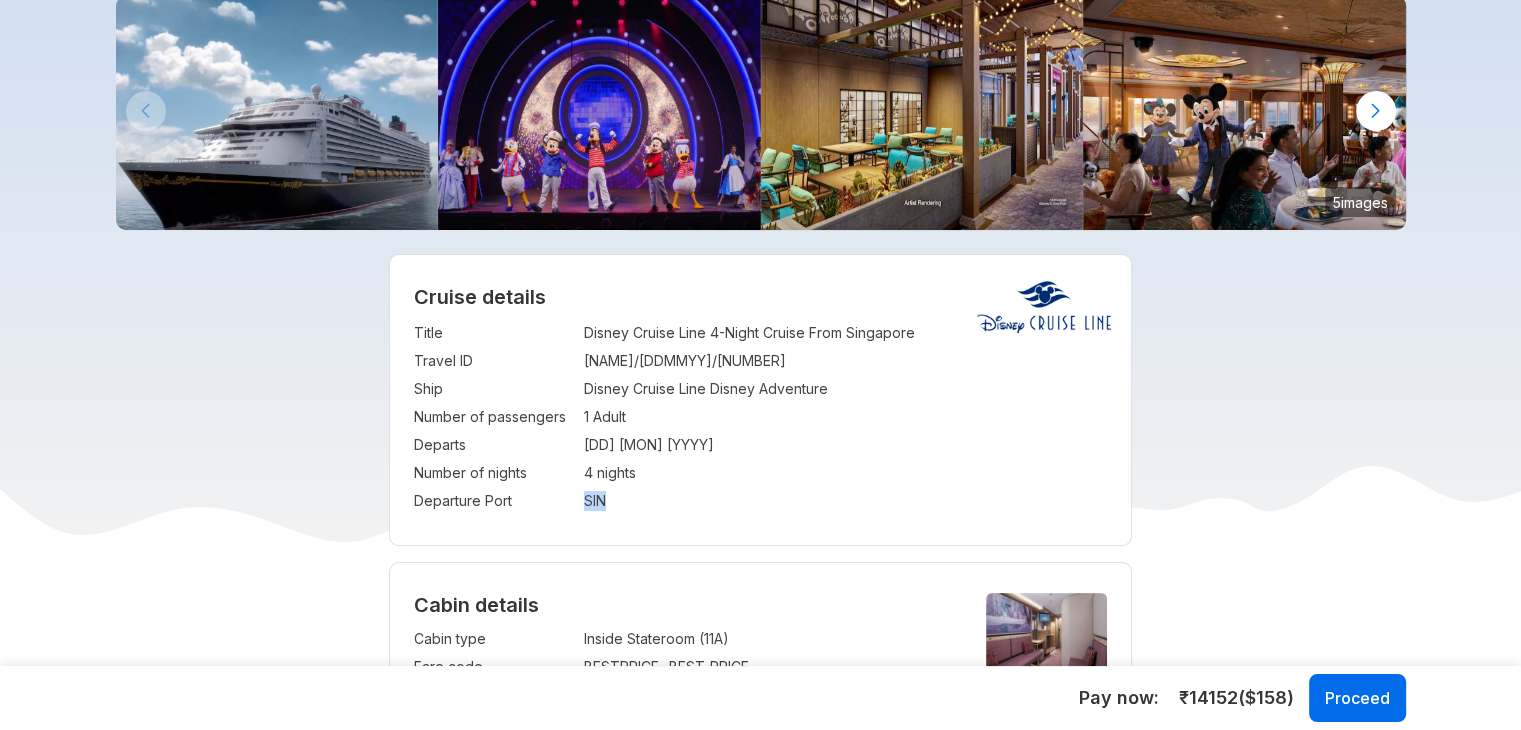 drag, startPoint x: 585, startPoint y: 501, endPoint x: 620, endPoint y: 502, distance: 35.014282 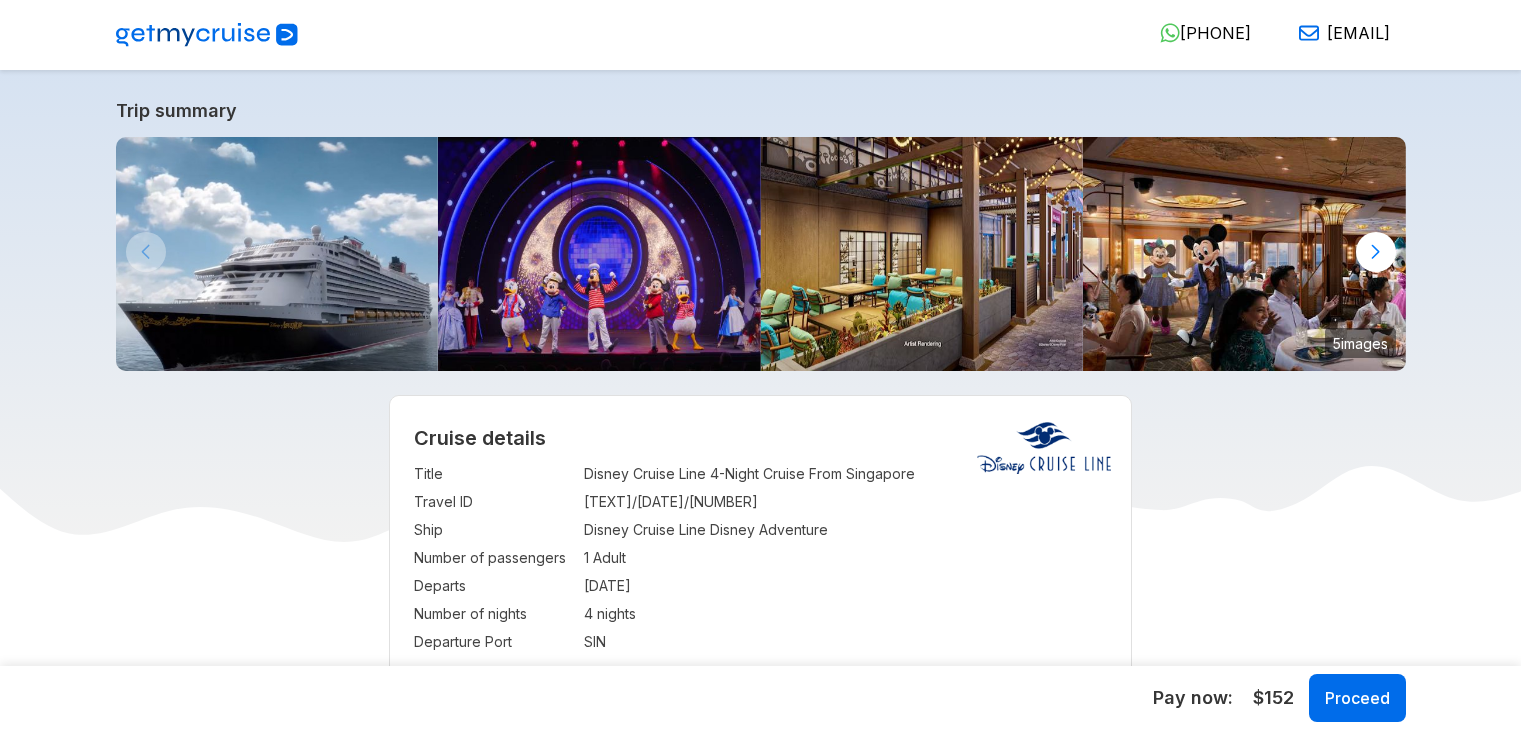 select on "**" 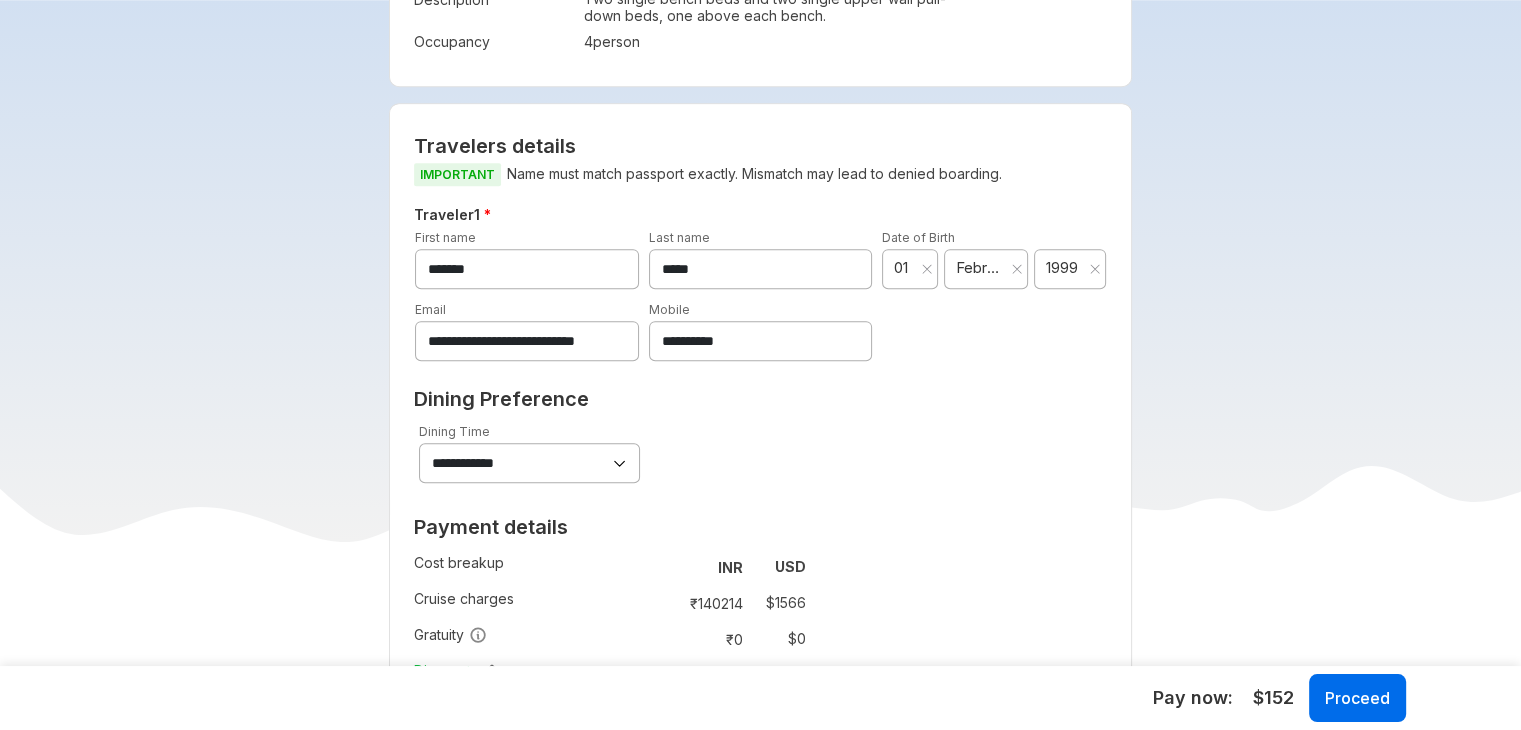 scroll, scrollTop: 0, scrollLeft: 0, axis: both 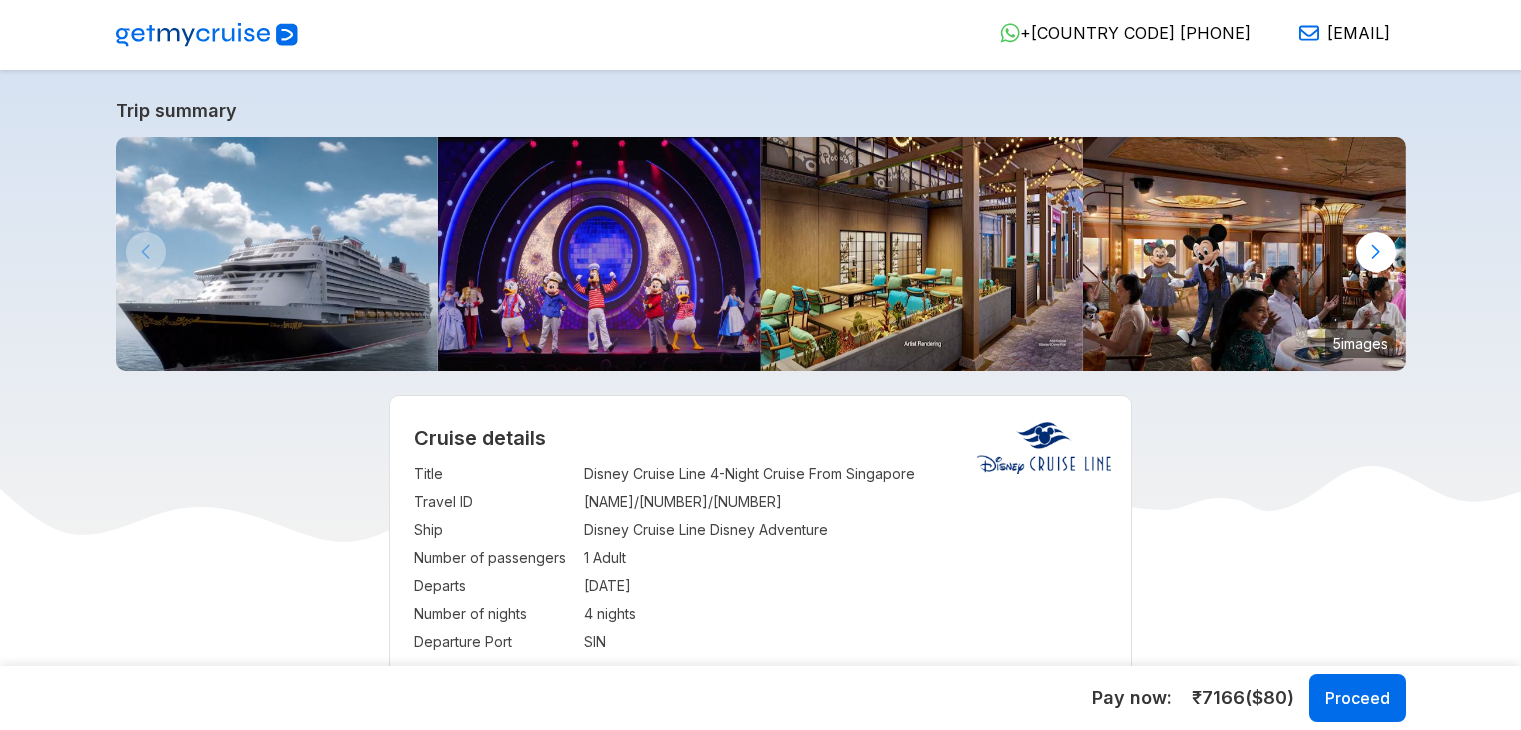 select on "**" 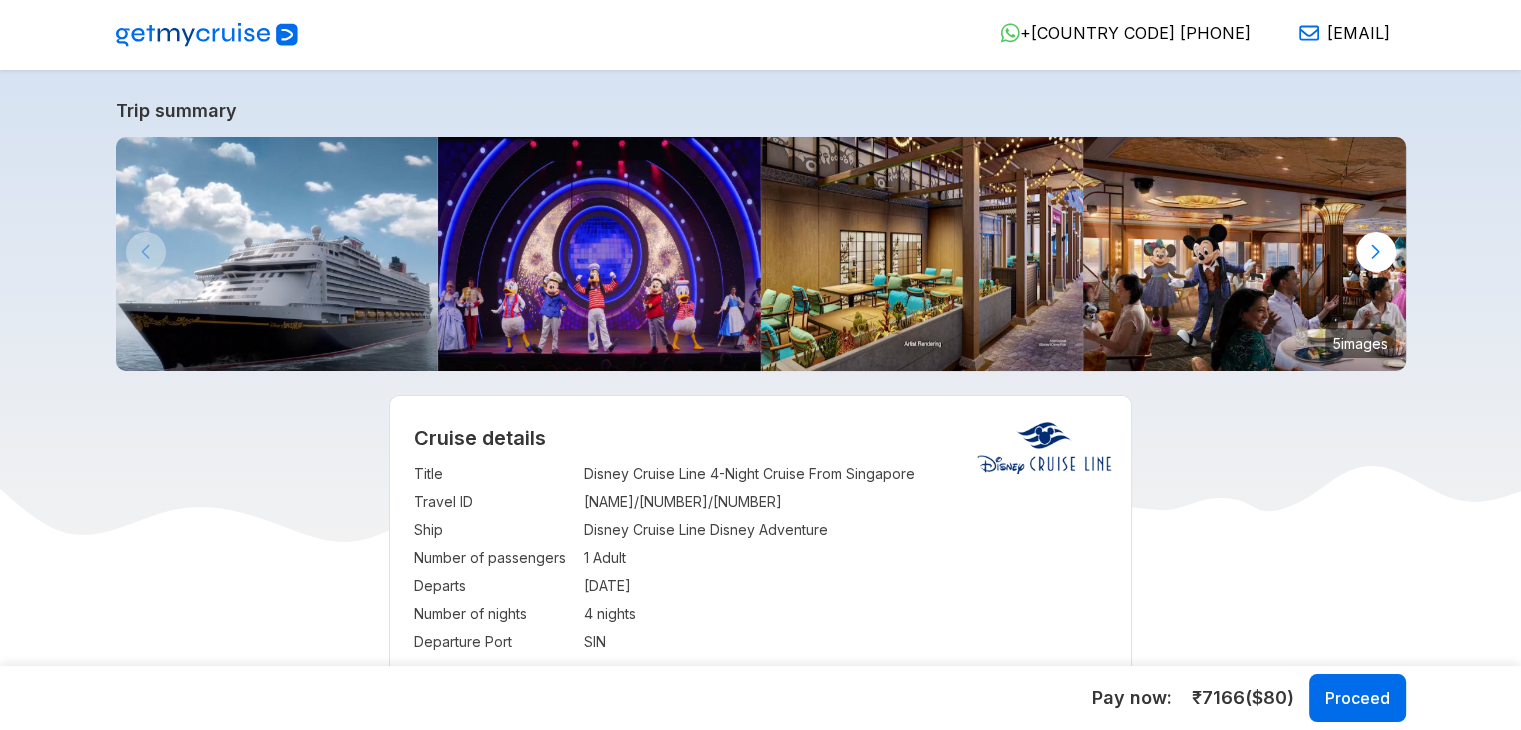 scroll, scrollTop: 0, scrollLeft: 0, axis: both 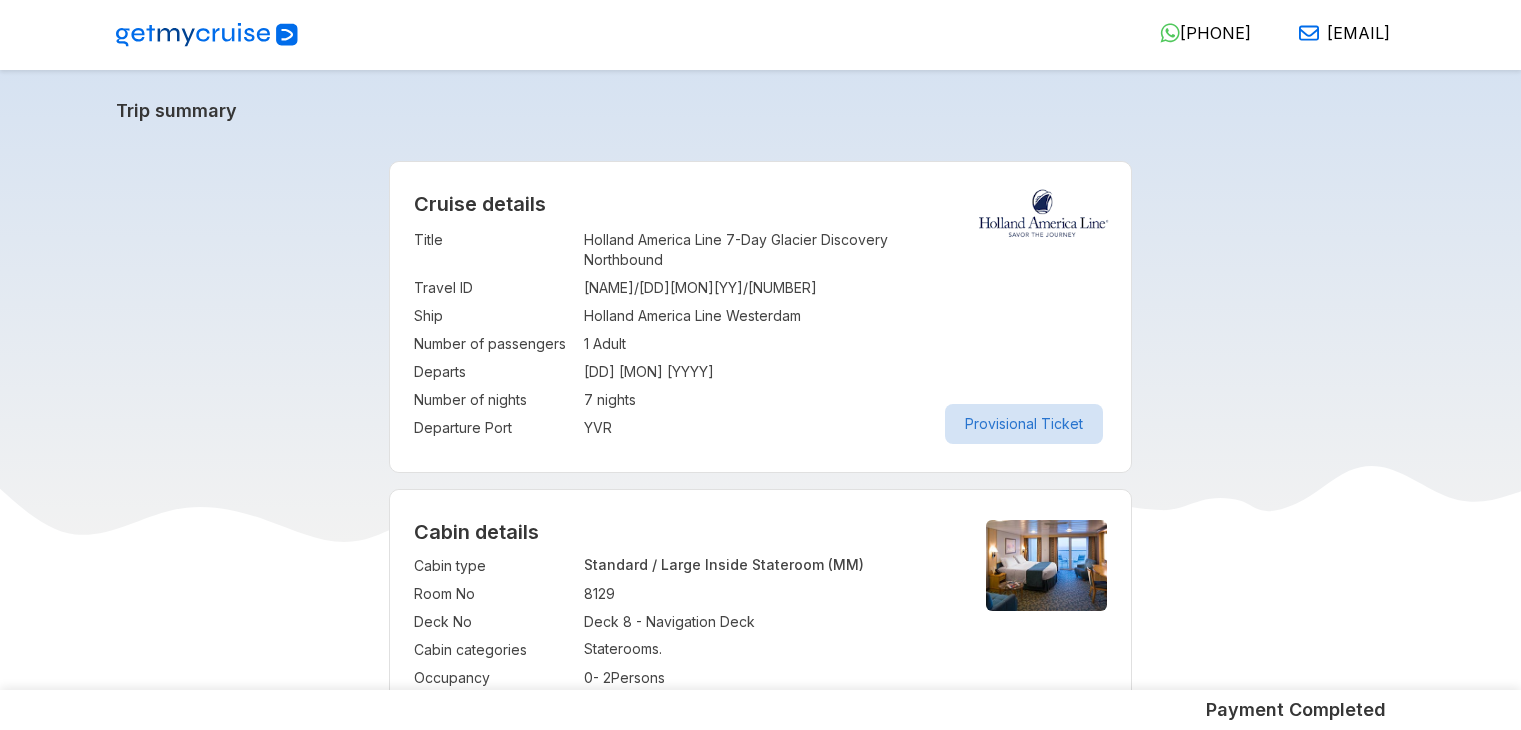 select on "*" 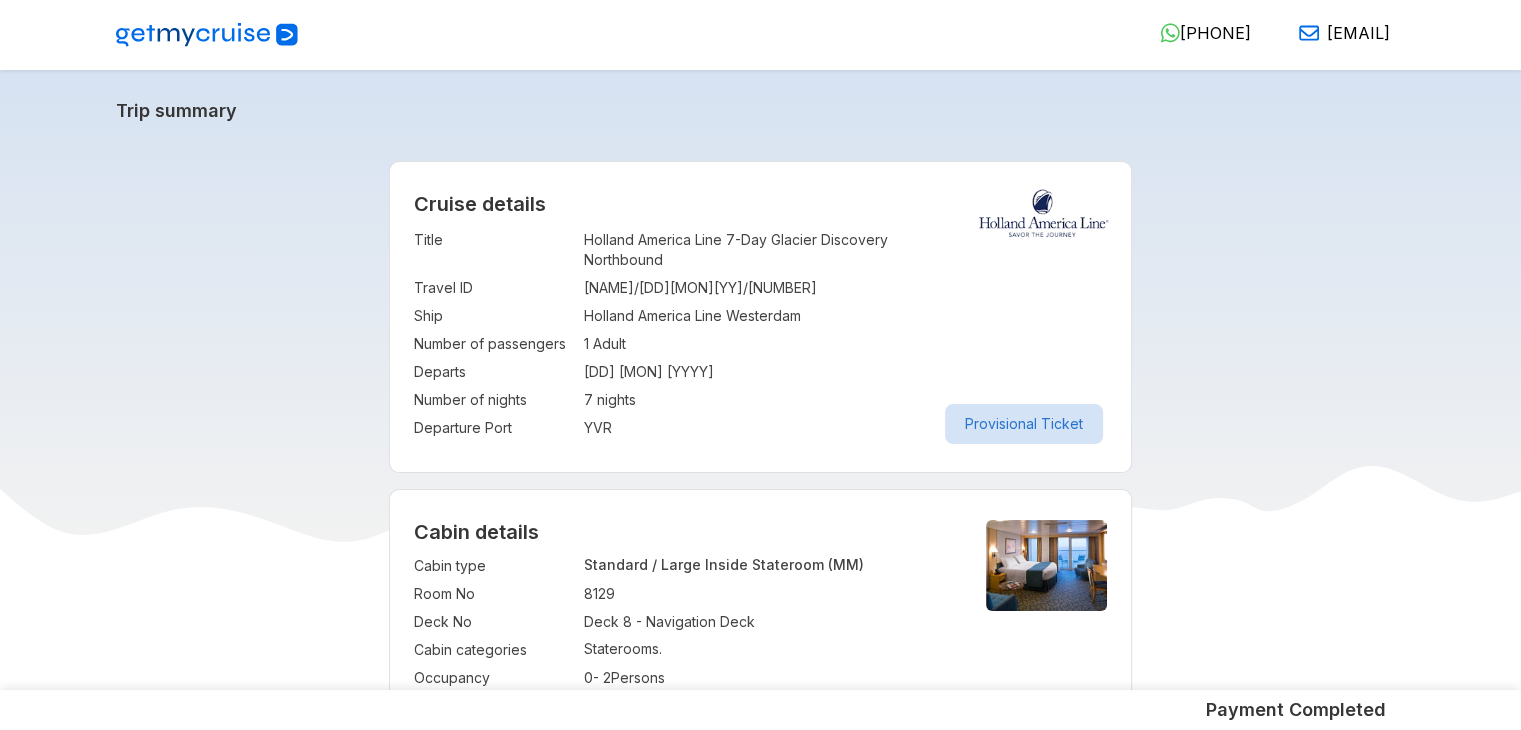 scroll, scrollTop: 0, scrollLeft: 0, axis: both 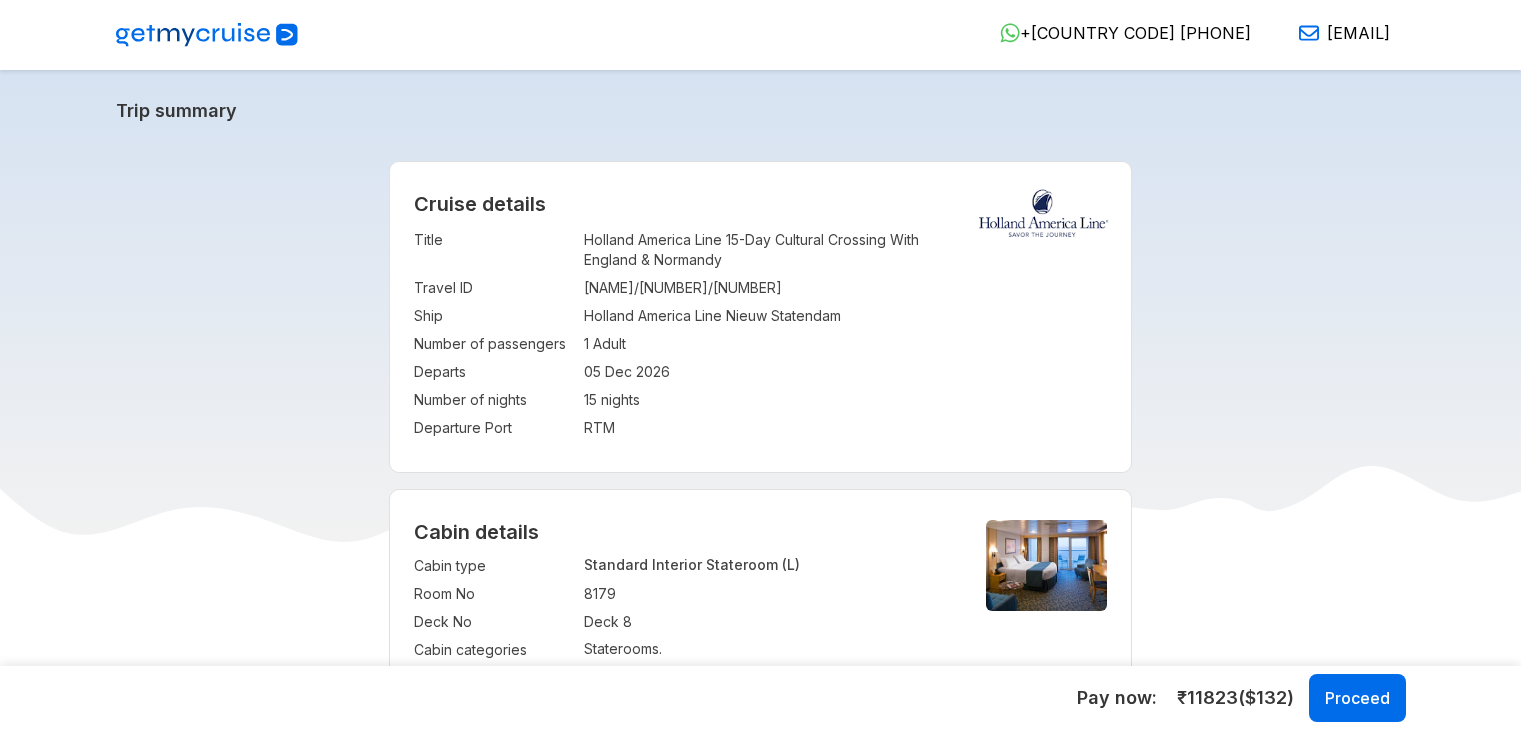 select on "*" 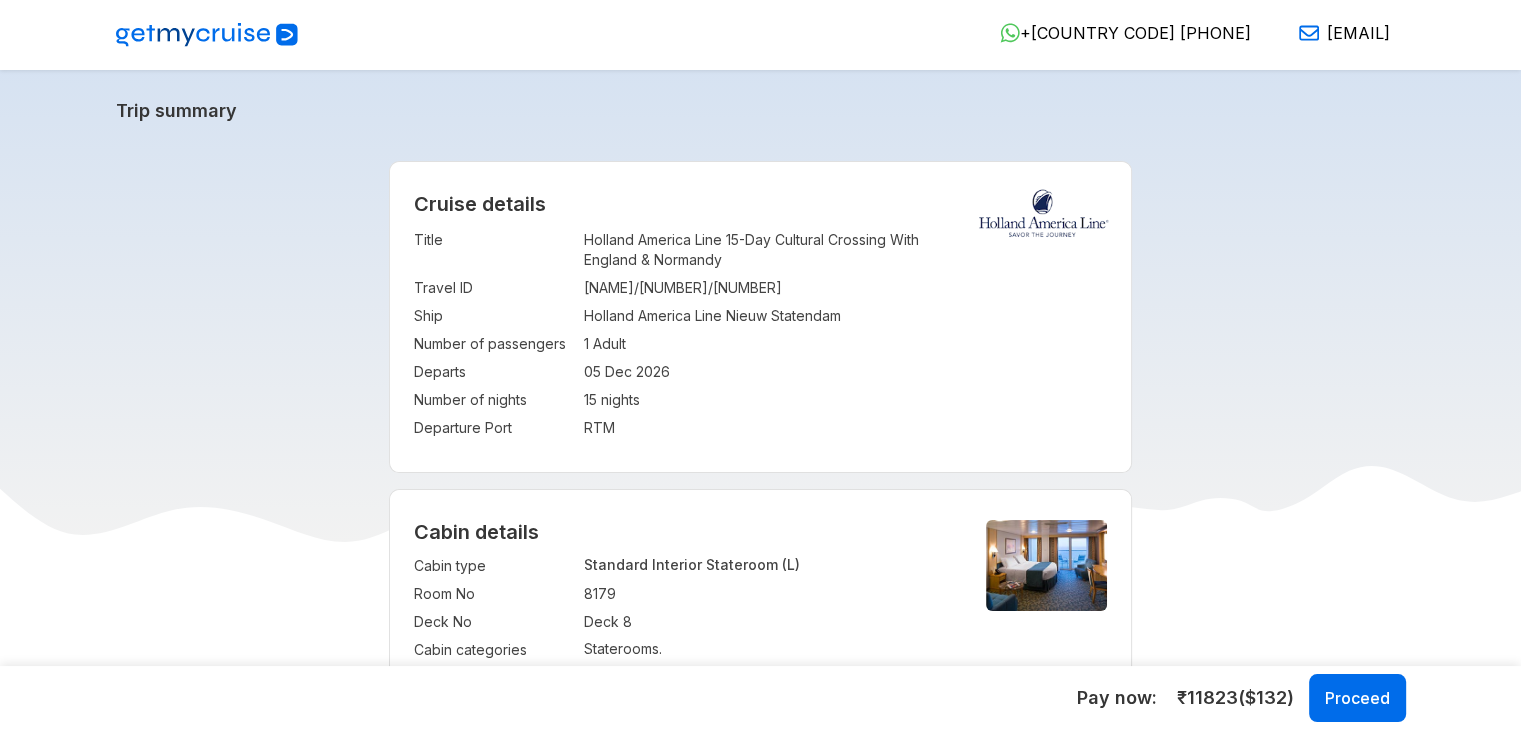 scroll, scrollTop: 0, scrollLeft: 0, axis: both 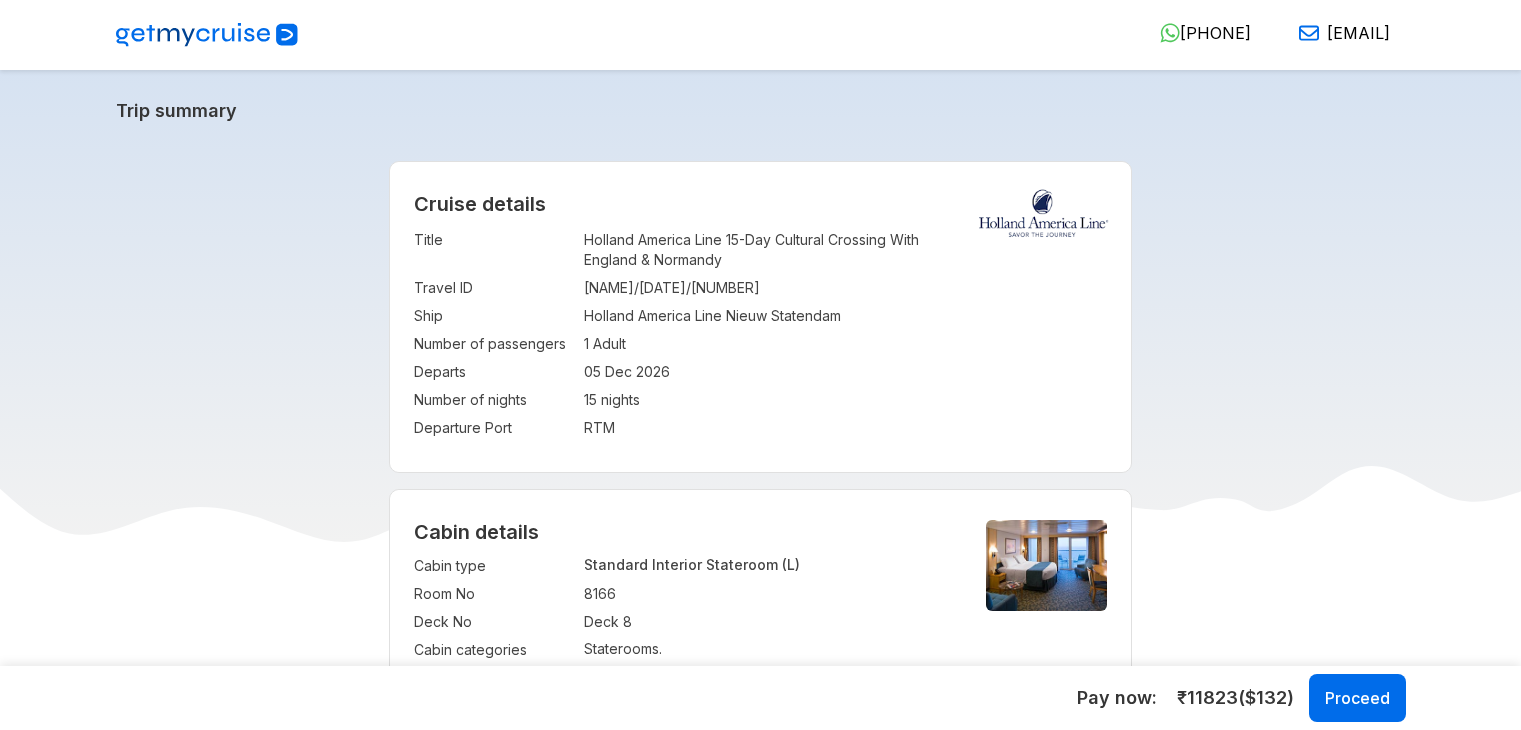 select on "*" 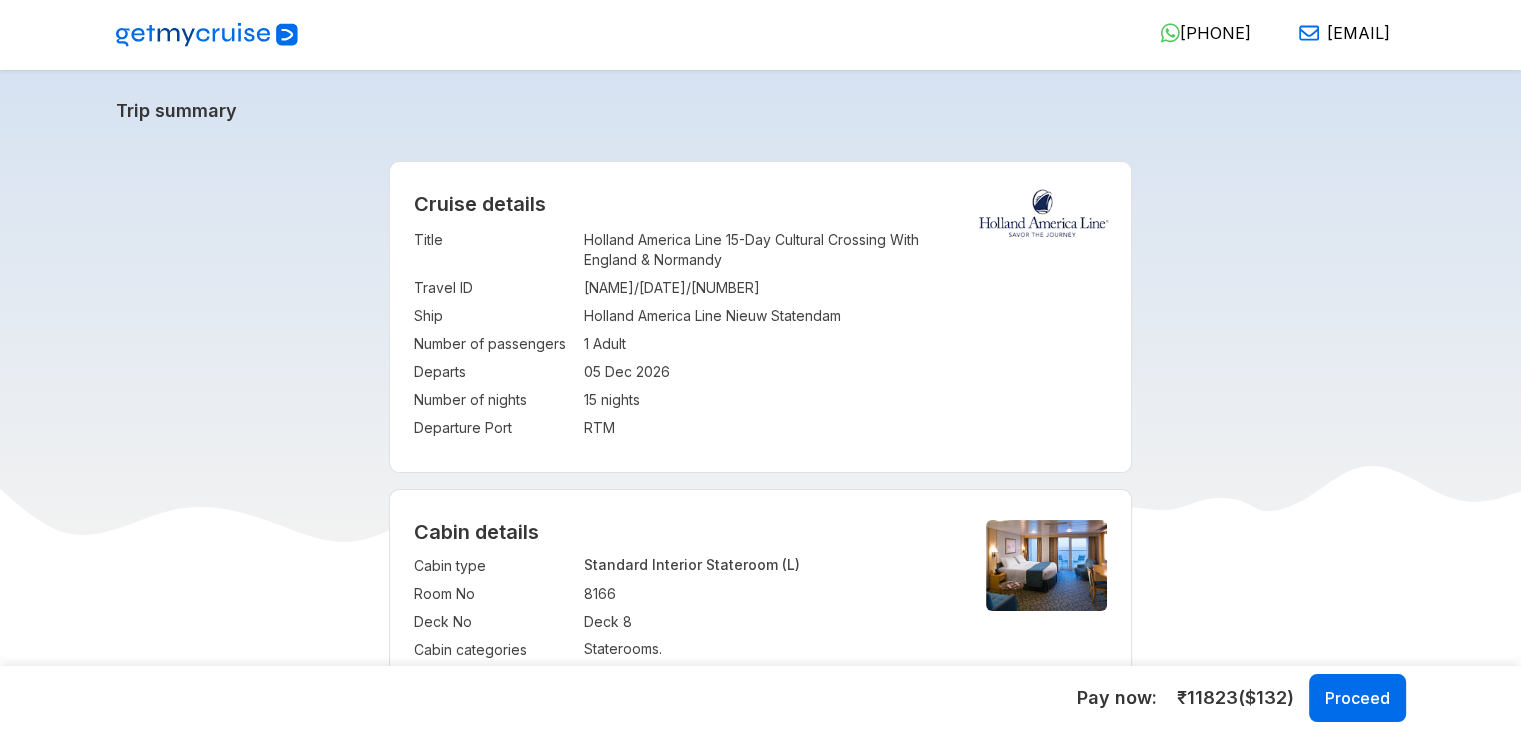scroll, scrollTop: 0, scrollLeft: 0, axis: both 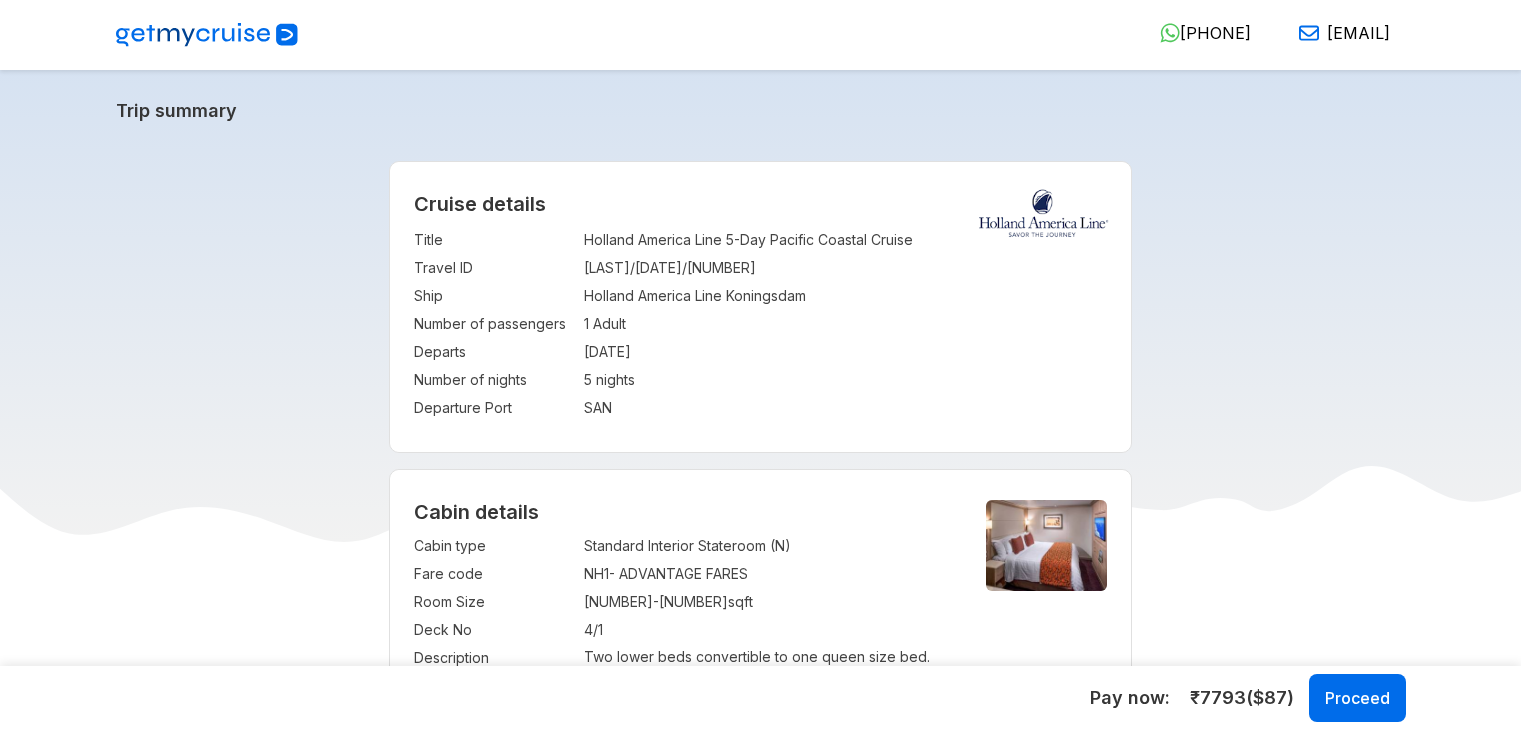 select on "*" 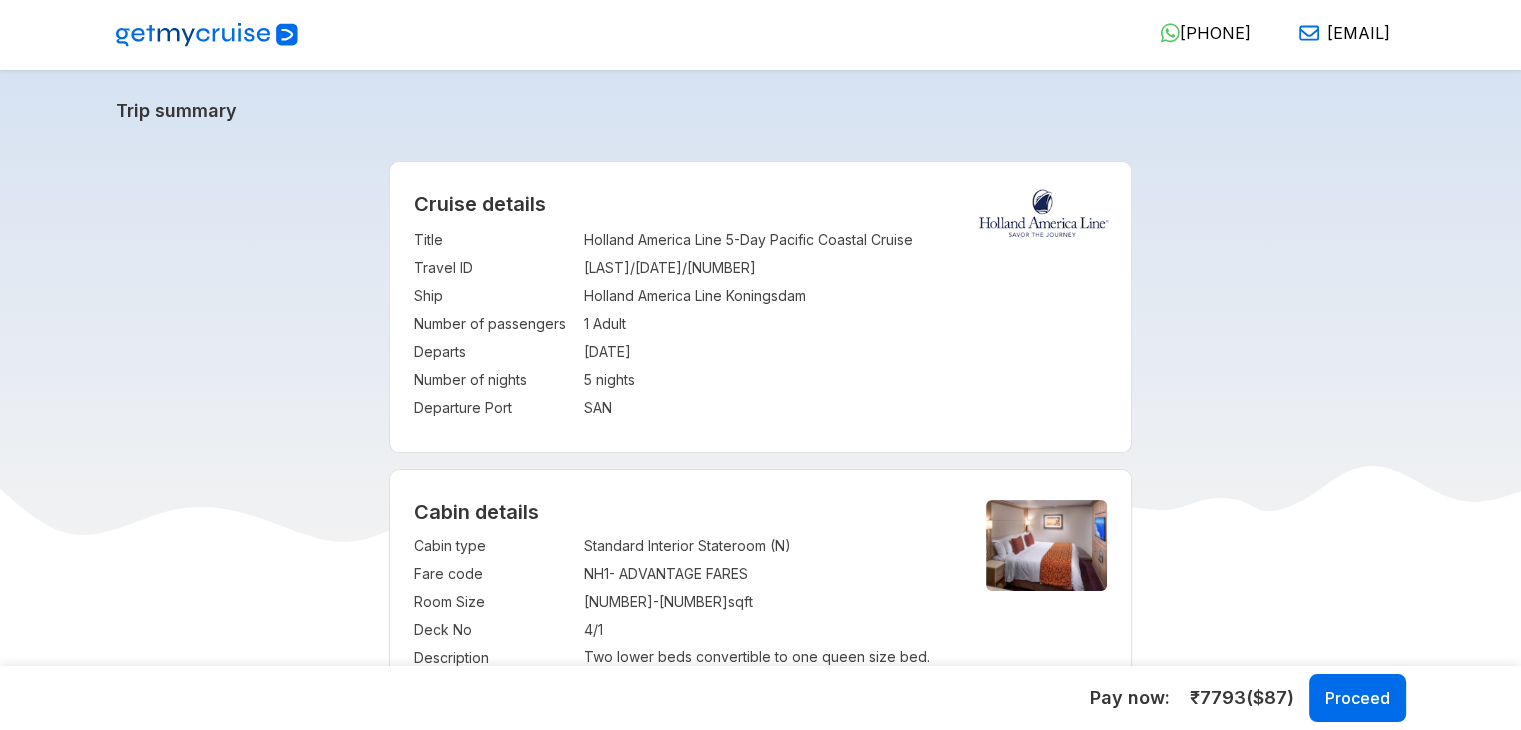 scroll, scrollTop: 0, scrollLeft: 0, axis: both 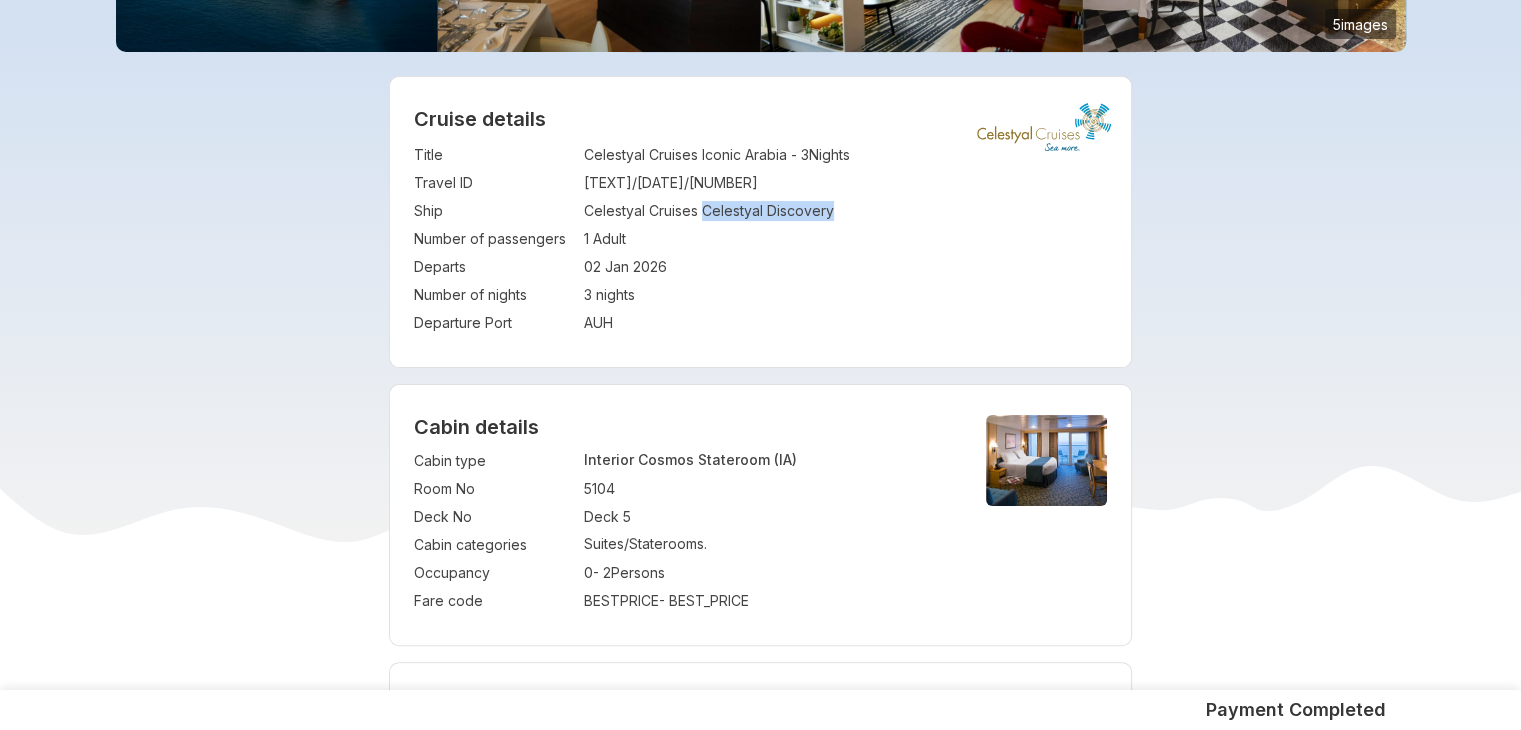 drag, startPoint x: 704, startPoint y: 210, endPoint x: 866, endPoint y: 213, distance: 162.02777 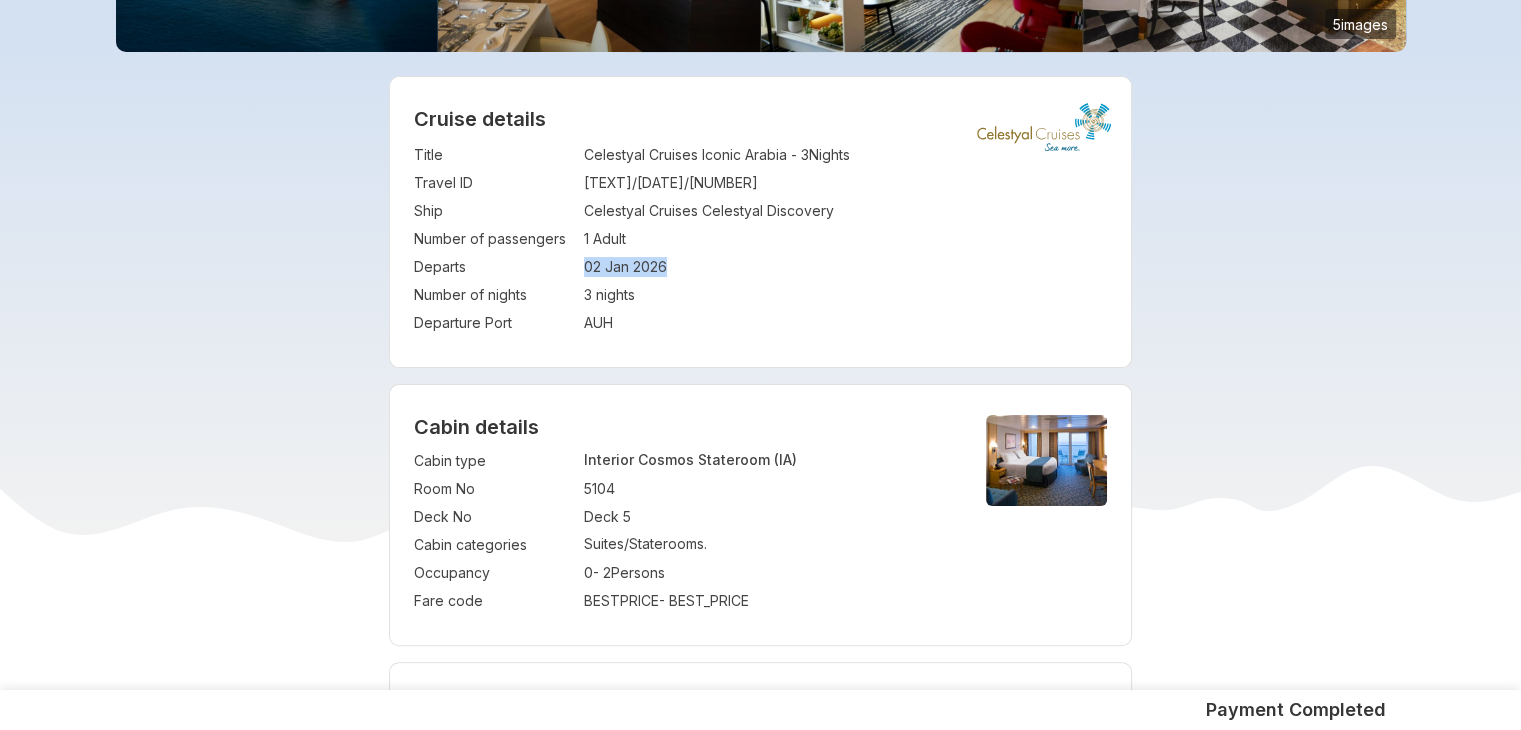 drag, startPoint x: 586, startPoint y: 268, endPoint x: 693, endPoint y: 268, distance: 107 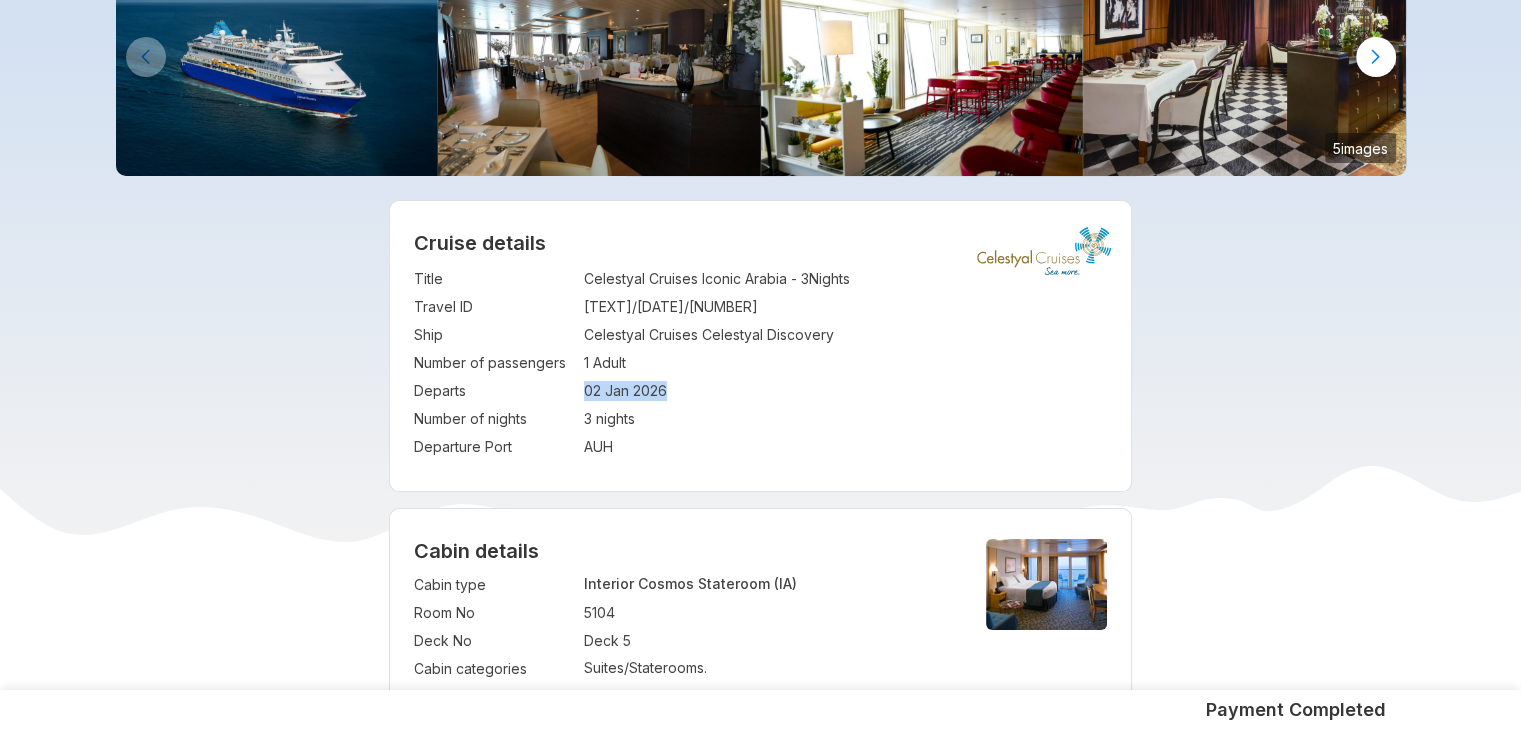 scroll, scrollTop: 177, scrollLeft: 0, axis: vertical 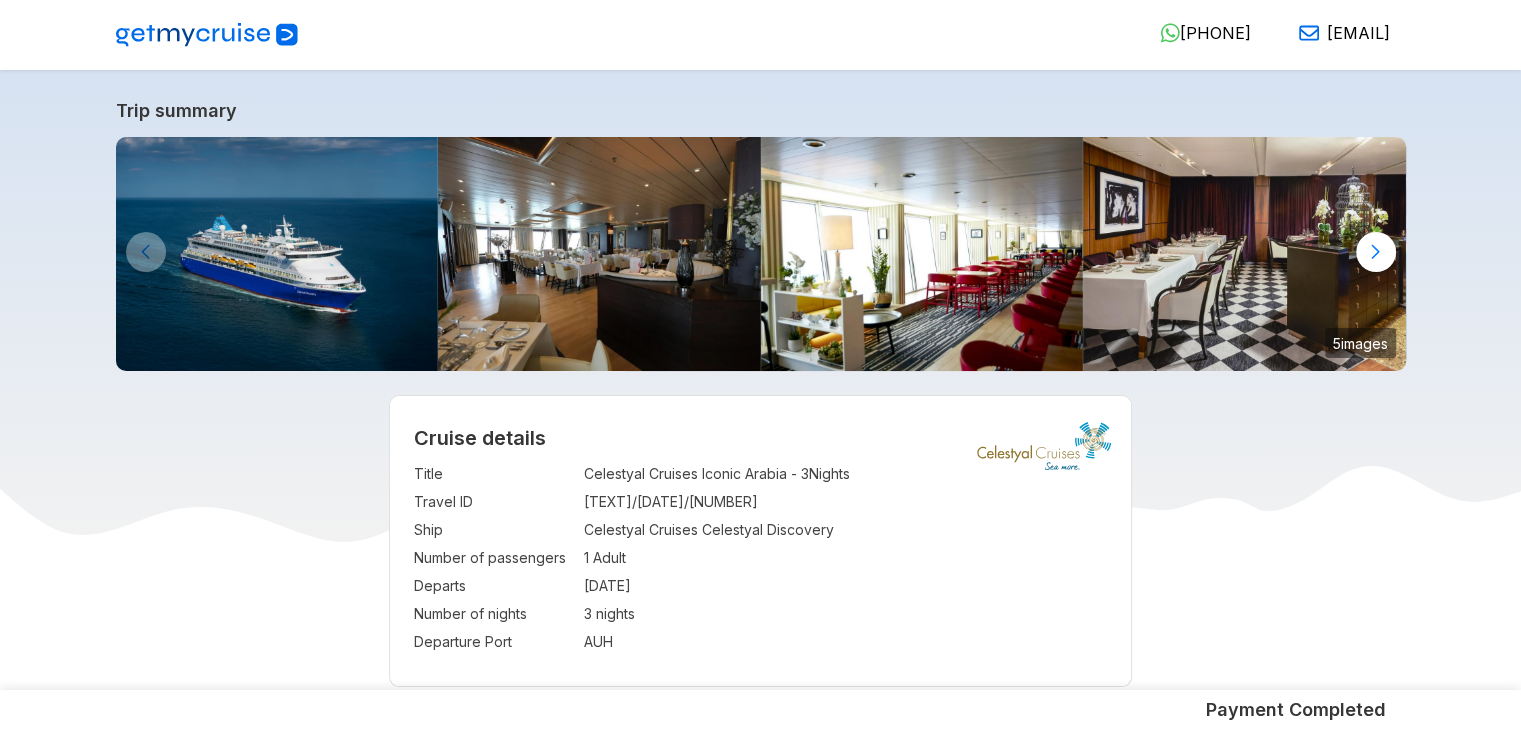drag, startPoint x: 668, startPoint y: 585, endPoint x: 581, endPoint y: 585, distance: 87 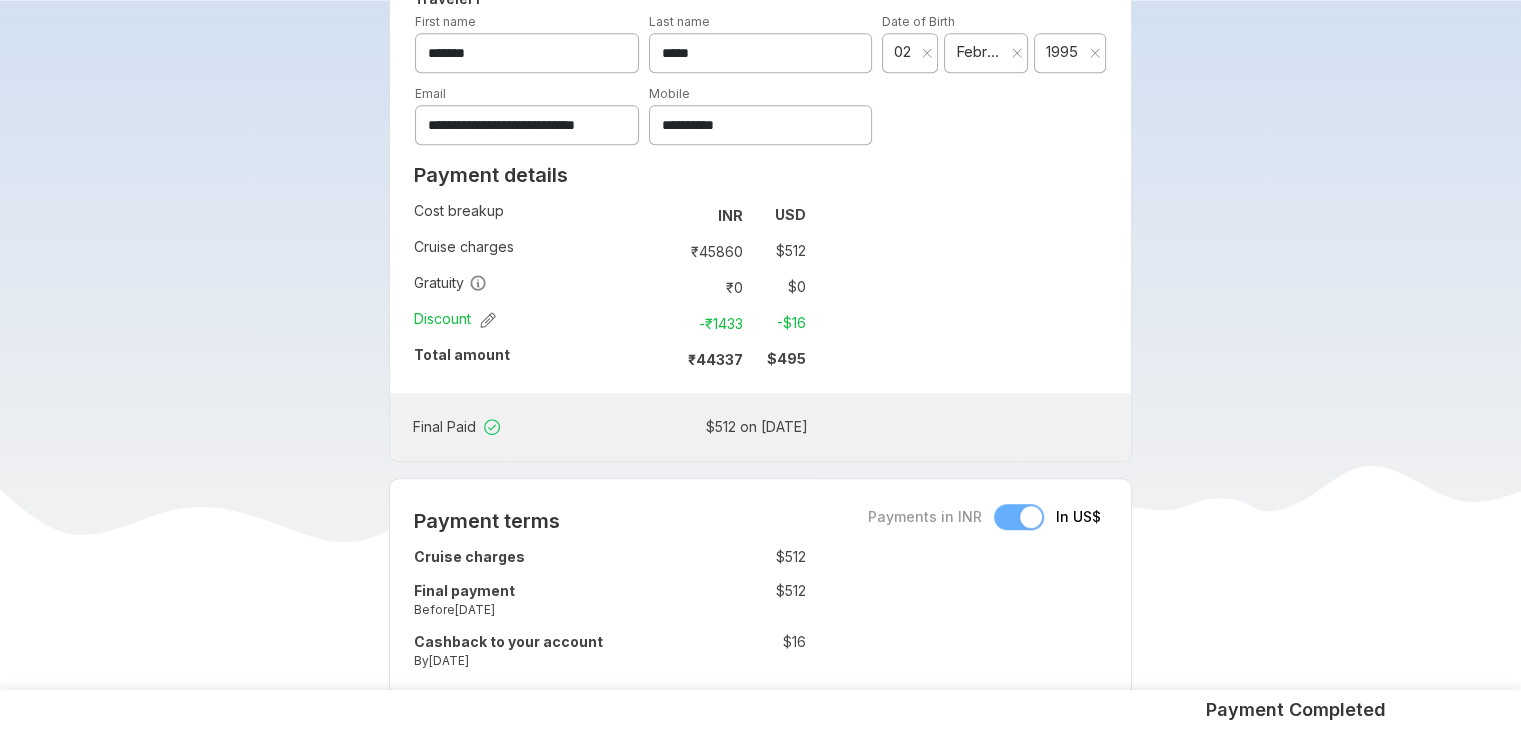 scroll, scrollTop: 1138, scrollLeft: 0, axis: vertical 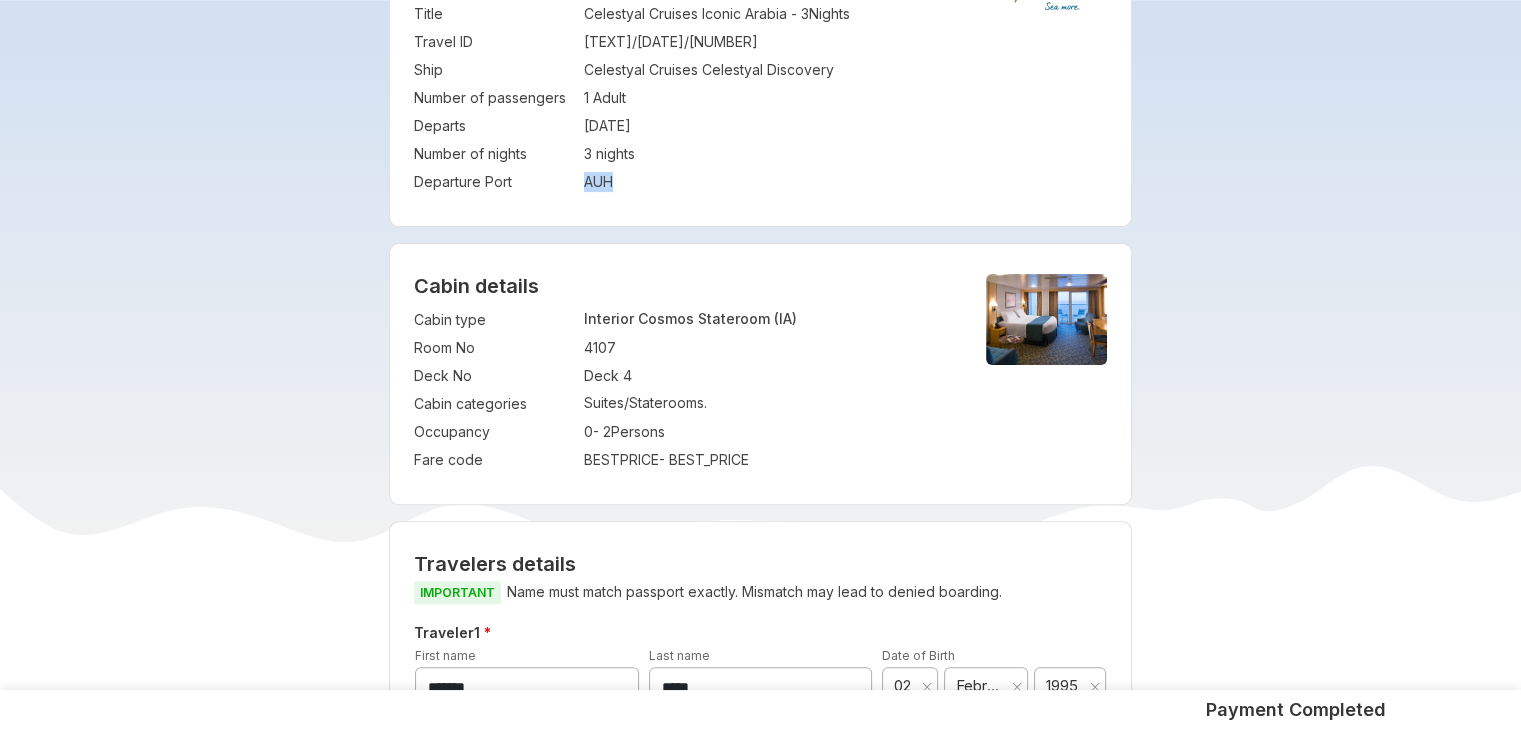 drag, startPoint x: 624, startPoint y: 188, endPoint x: 581, endPoint y: 179, distance: 43.931767 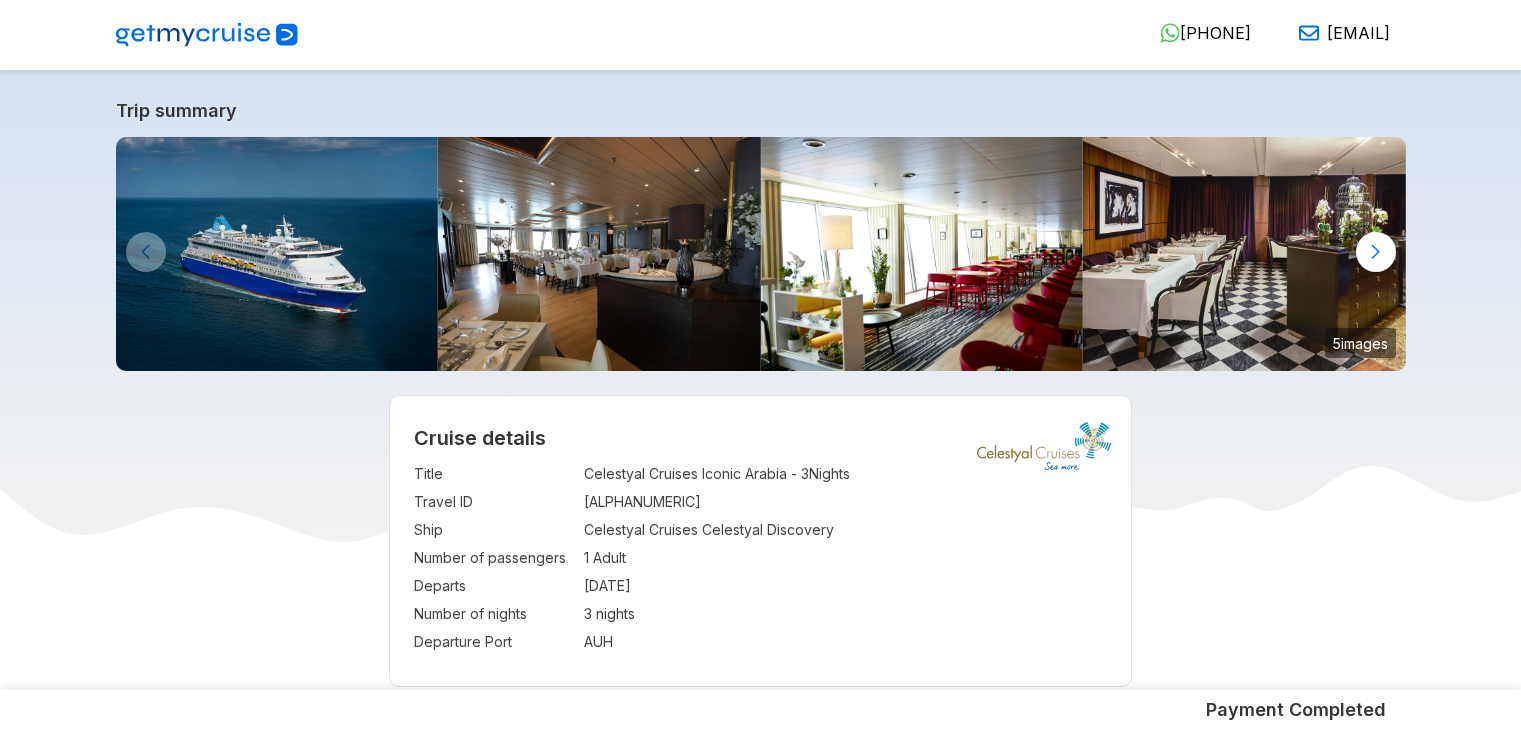 scroll, scrollTop: 0, scrollLeft: 0, axis: both 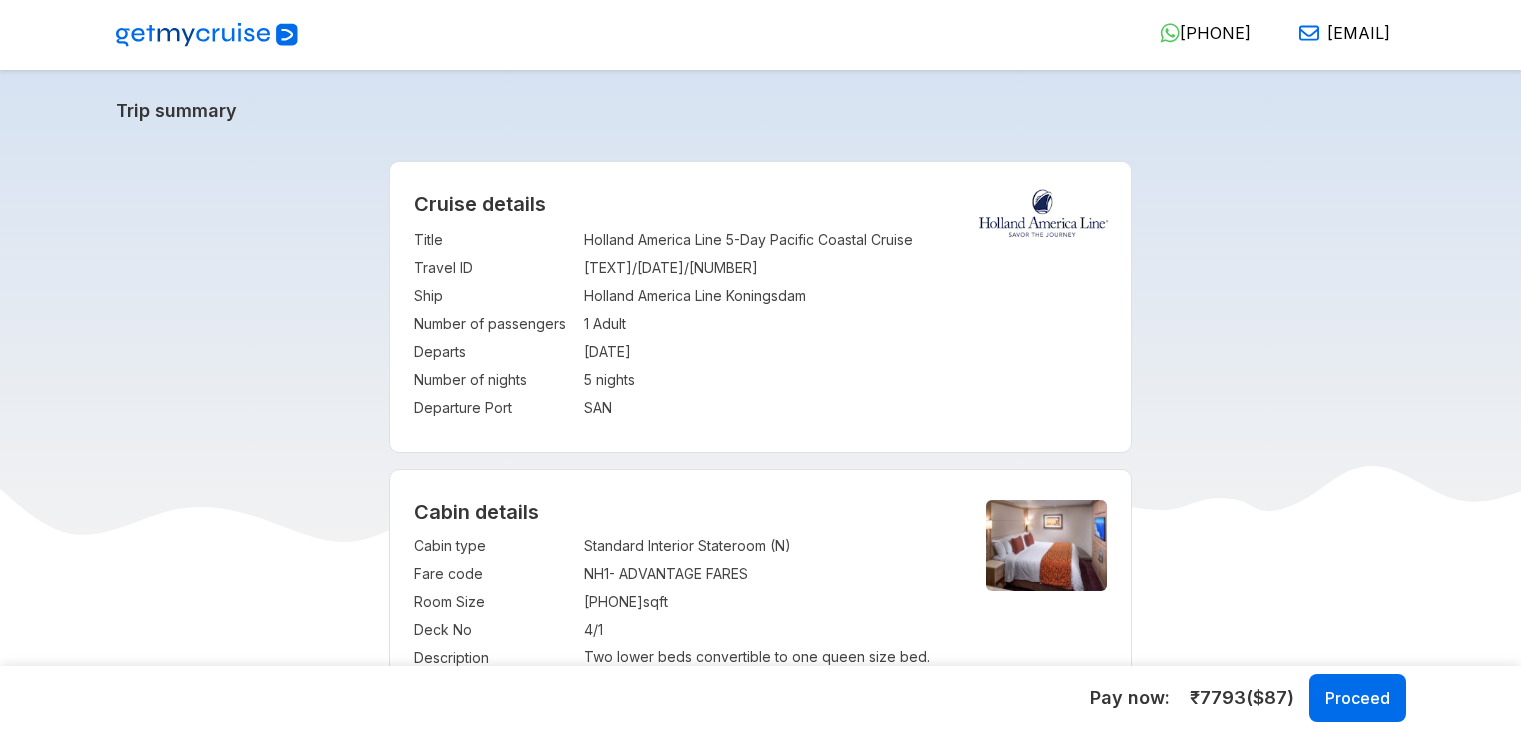 select on "*" 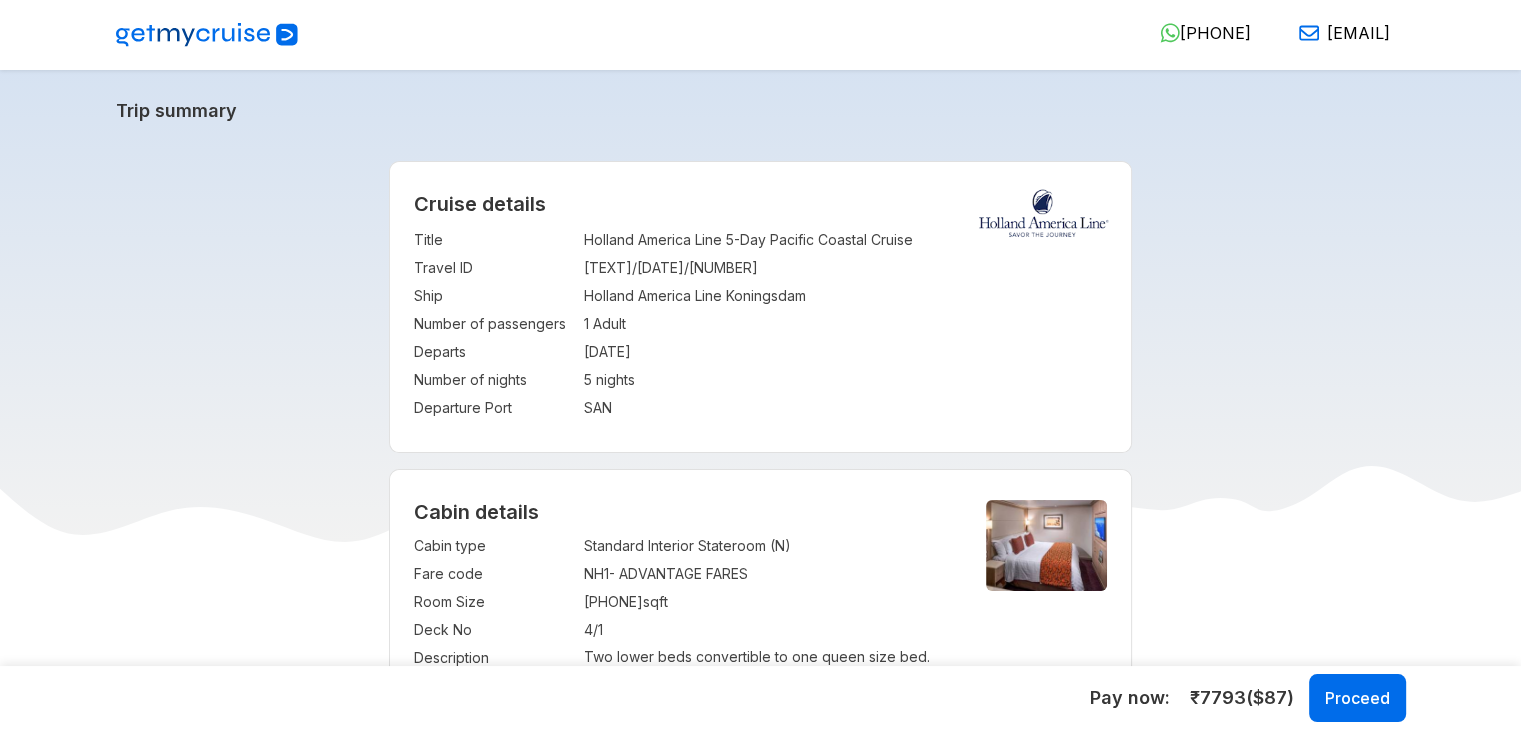 scroll, scrollTop: 0, scrollLeft: 0, axis: both 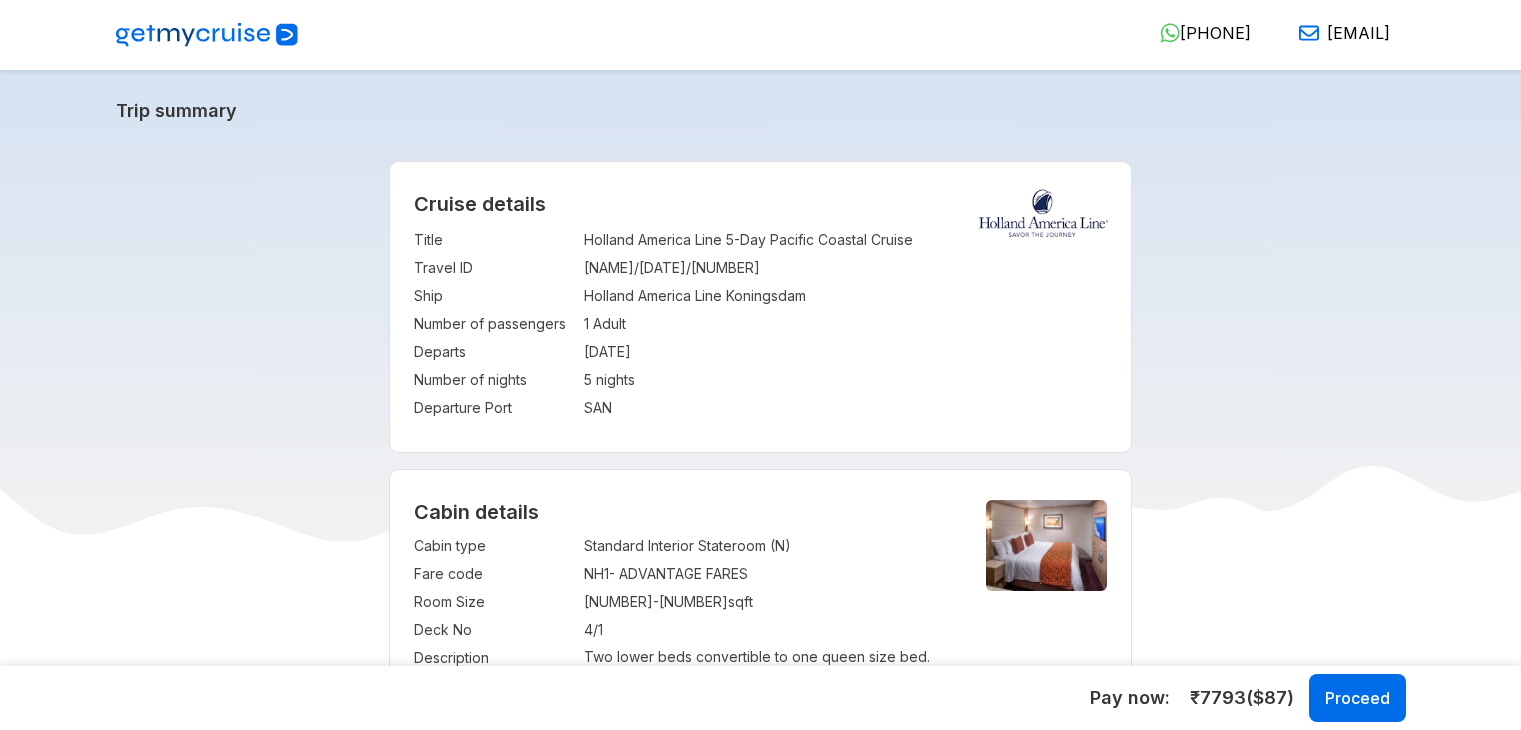 select on "*" 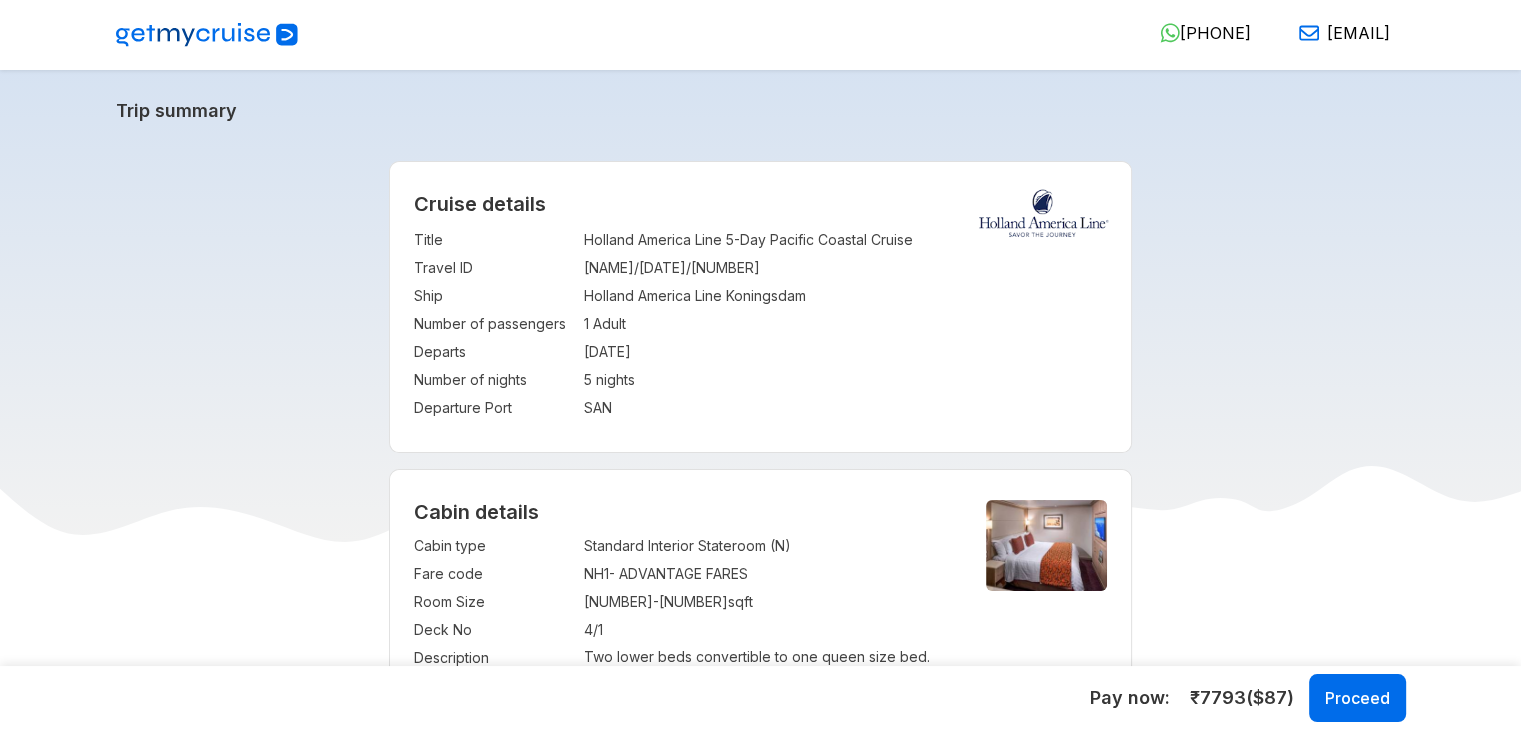 scroll, scrollTop: 0, scrollLeft: 0, axis: both 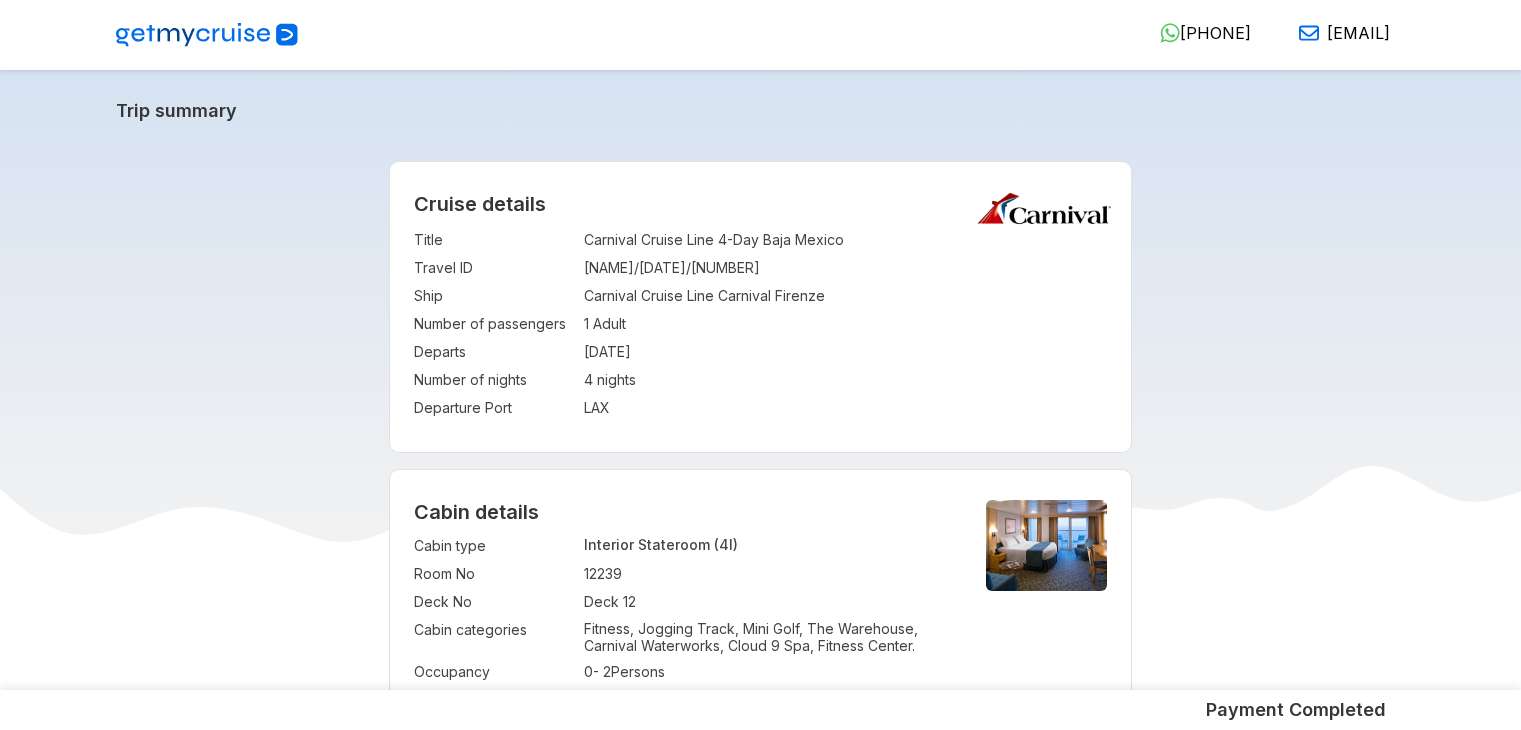 select on "**" 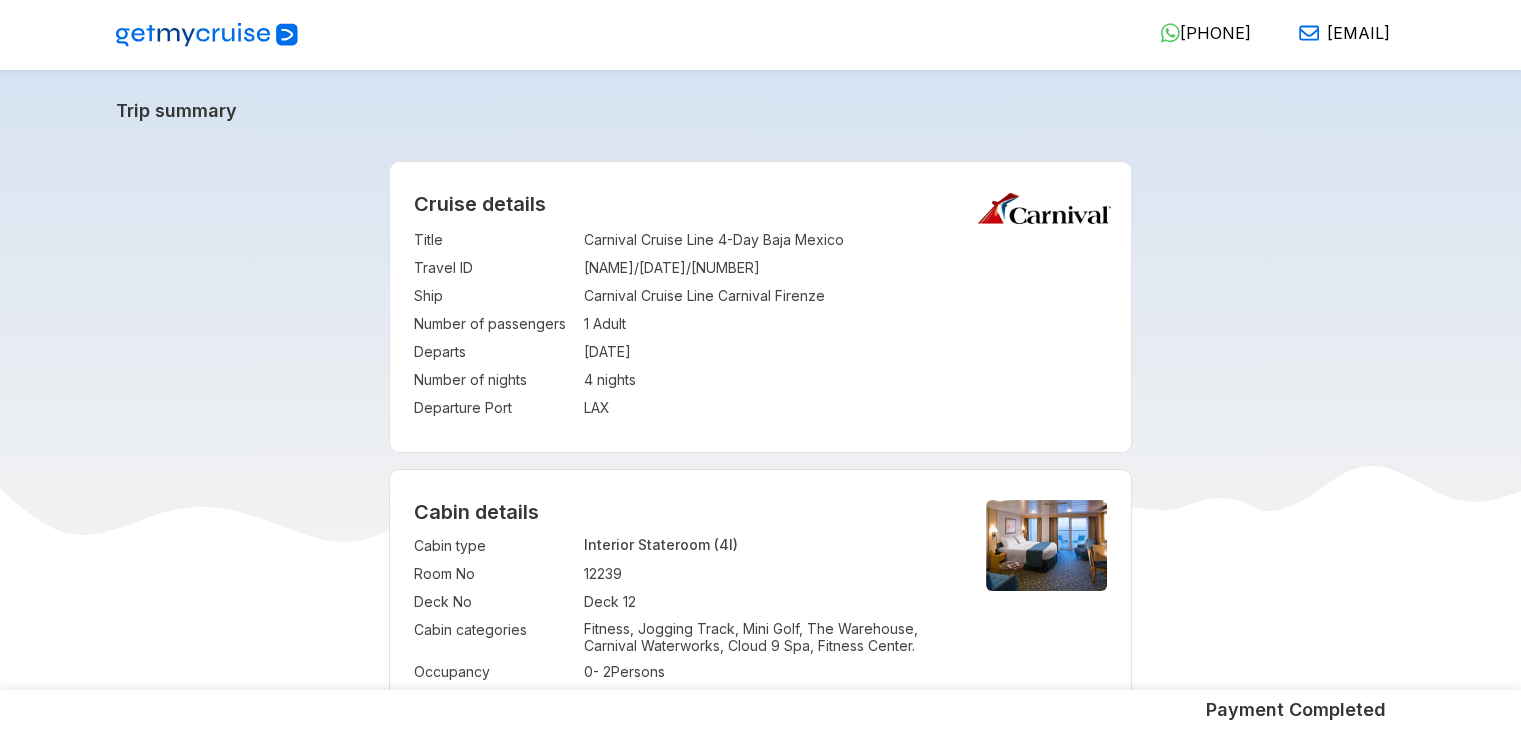 scroll, scrollTop: 0, scrollLeft: 0, axis: both 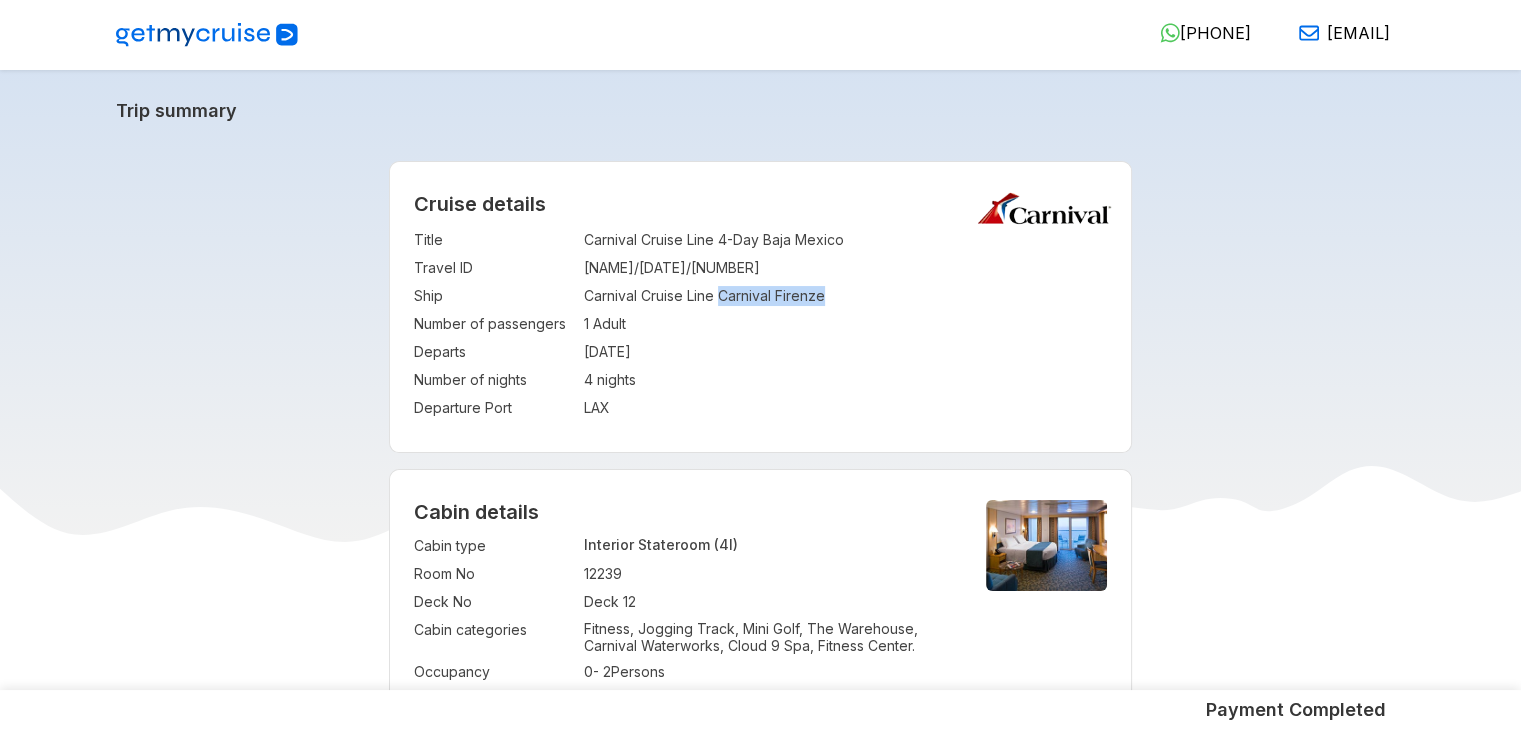 drag, startPoint x: 828, startPoint y: 297, endPoint x: 721, endPoint y: 294, distance: 107.042046 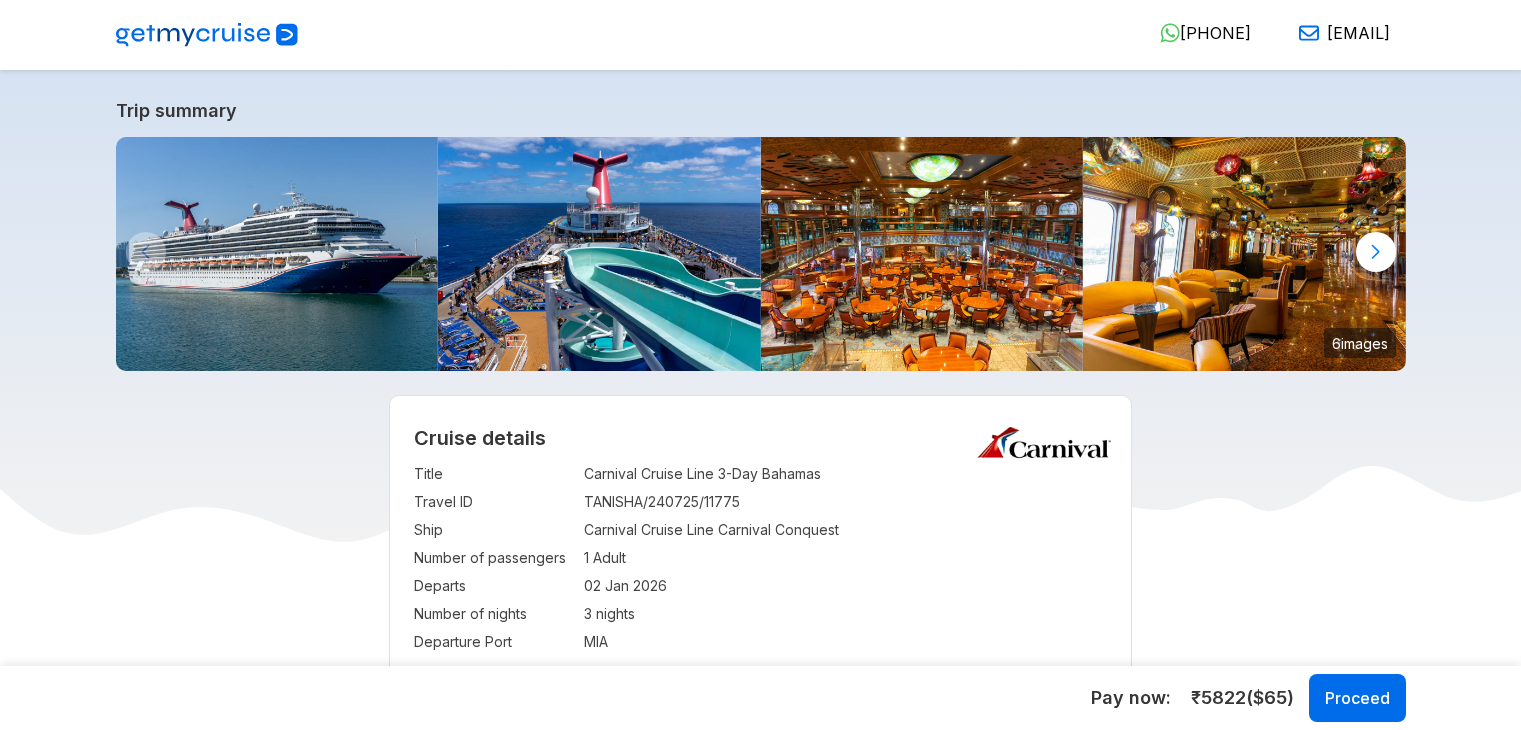 select on "**" 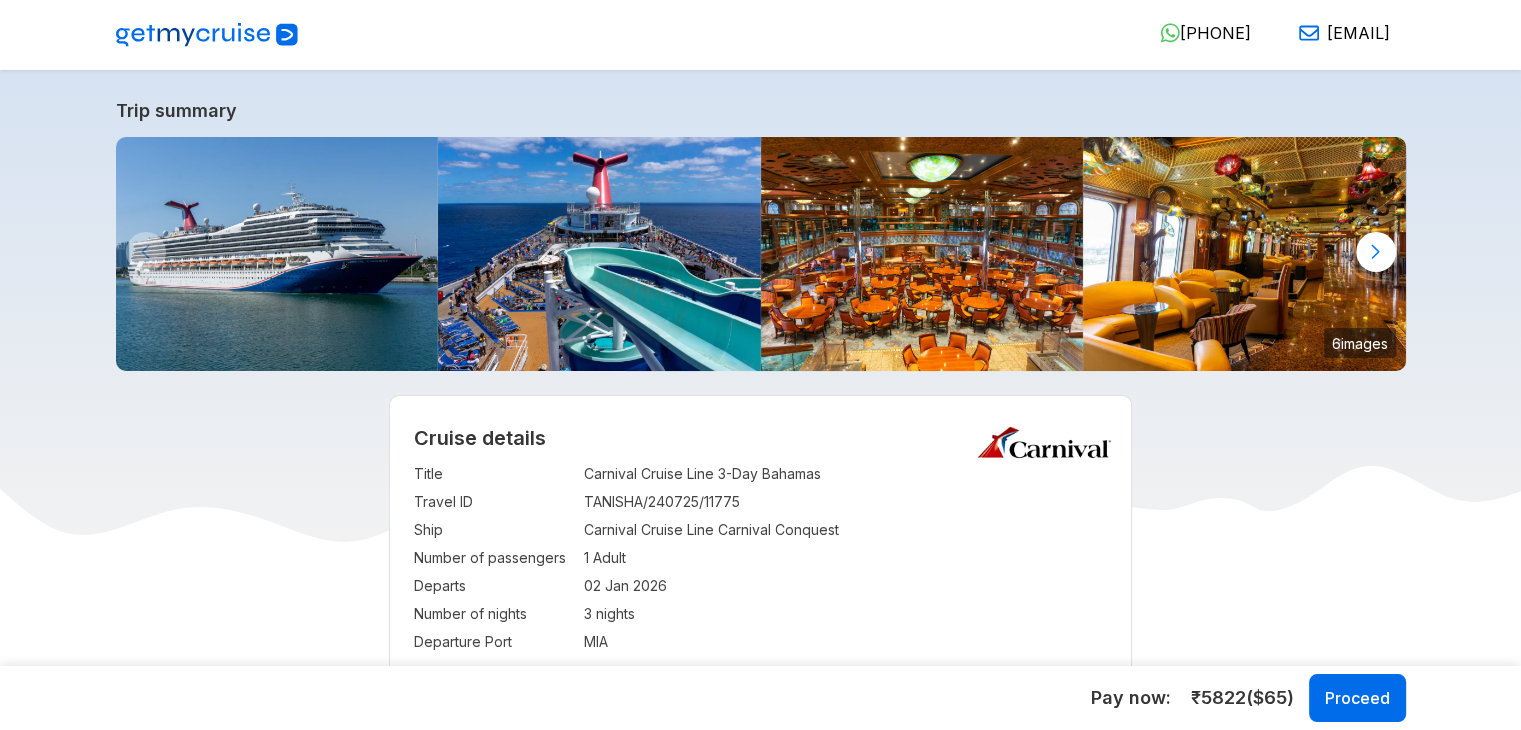 scroll, scrollTop: 0, scrollLeft: 0, axis: both 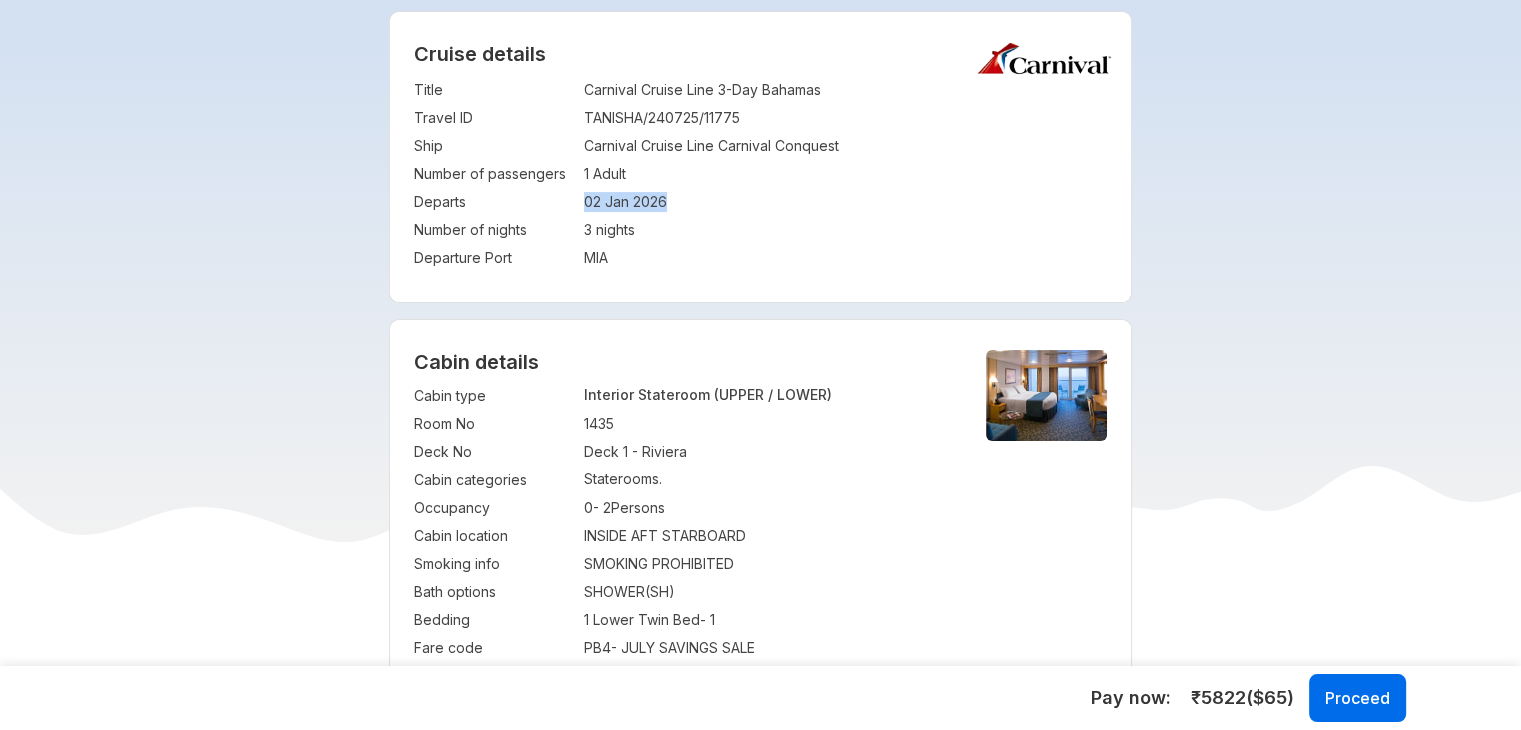 drag, startPoint x: 664, startPoint y: 203, endPoint x: 584, endPoint y: 205, distance: 80.024994 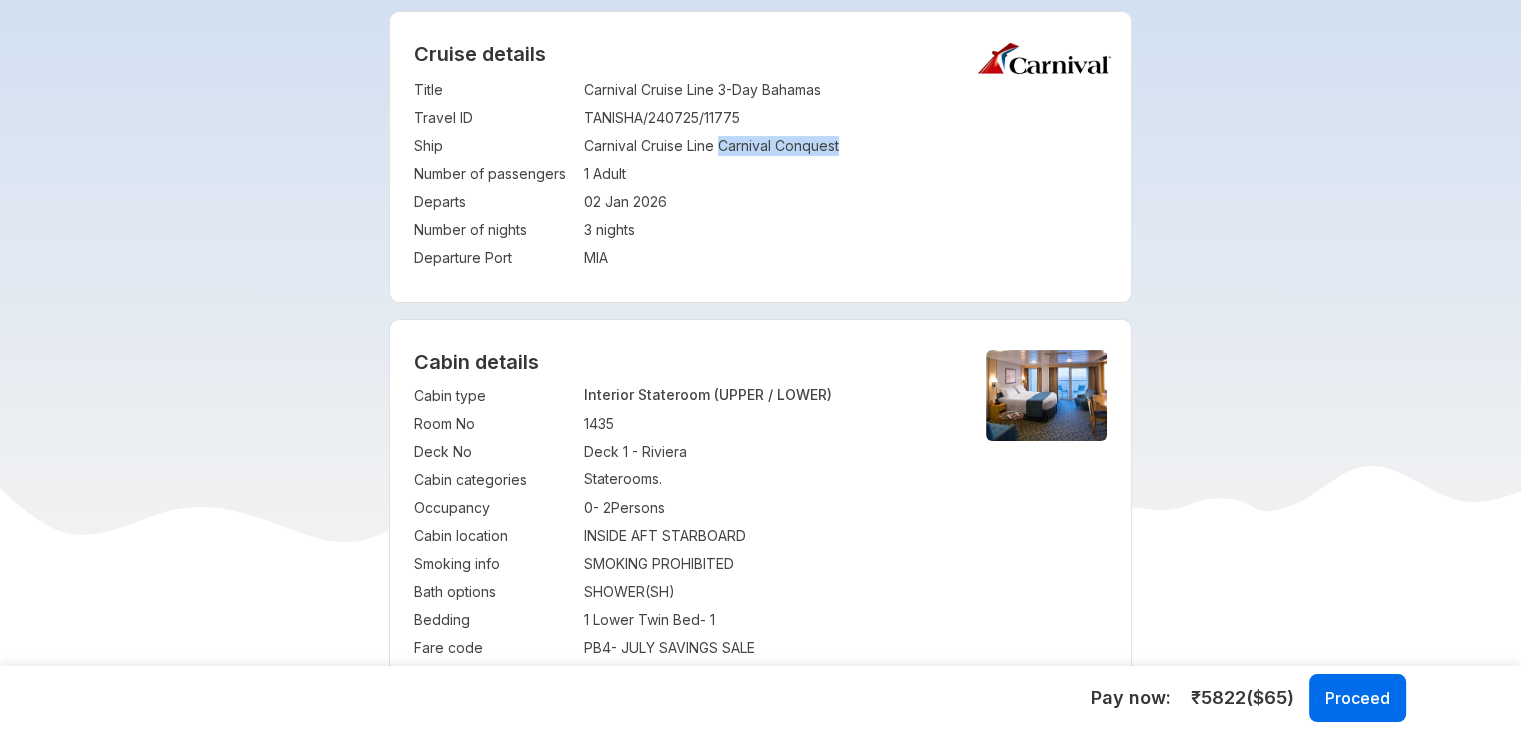 drag, startPoint x: 868, startPoint y: 150, endPoint x: 723, endPoint y: 151, distance: 145.00345 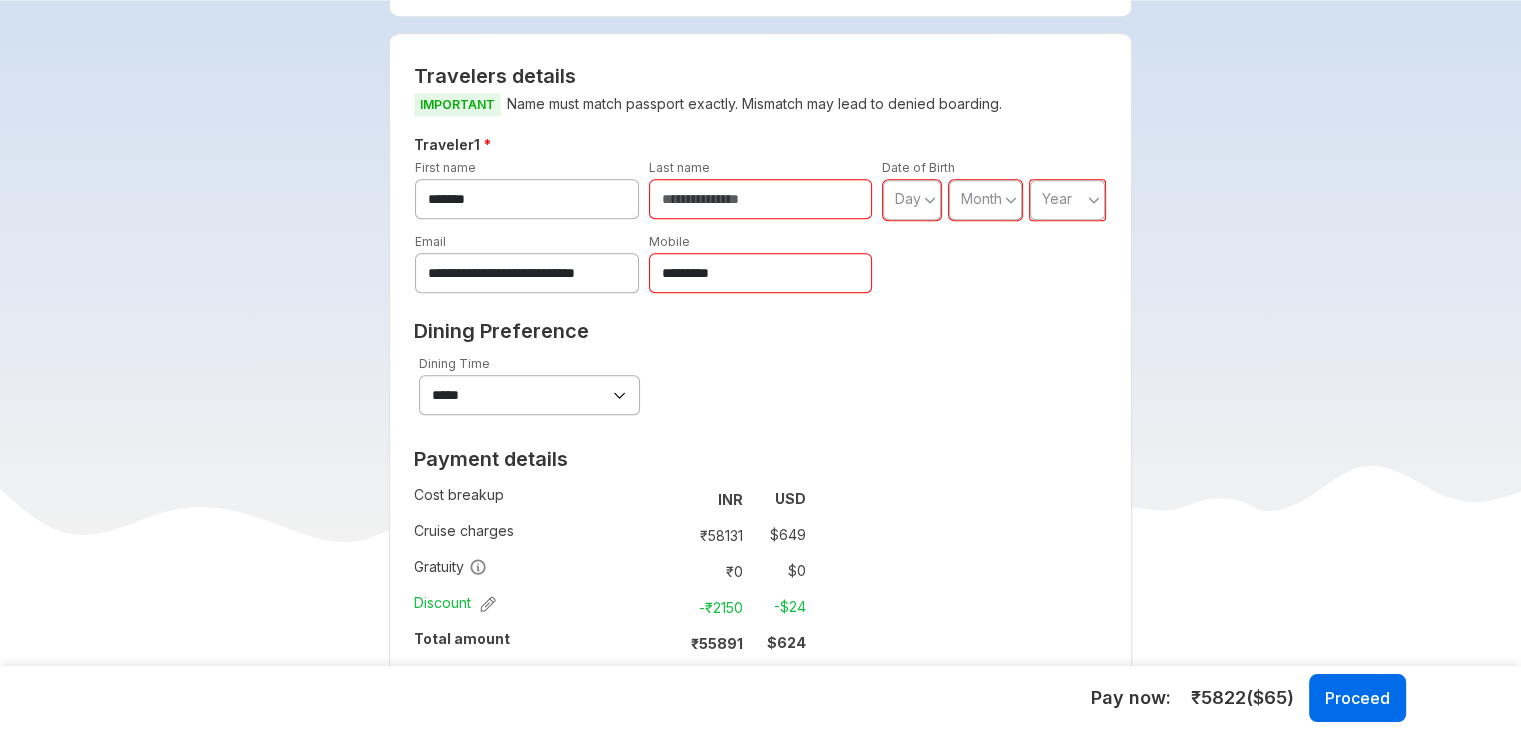 scroll, scrollTop: 0, scrollLeft: 0, axis: both 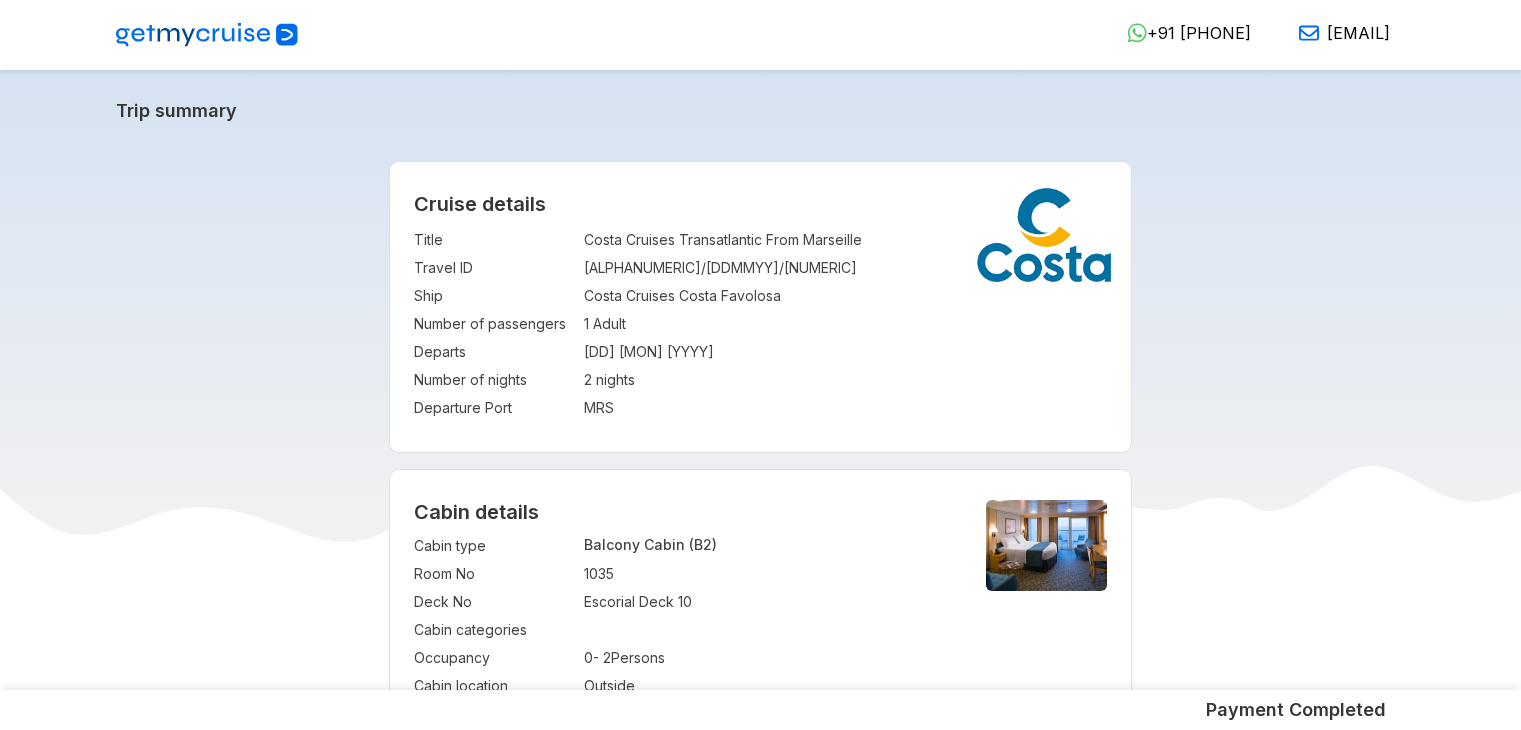 select on "**" 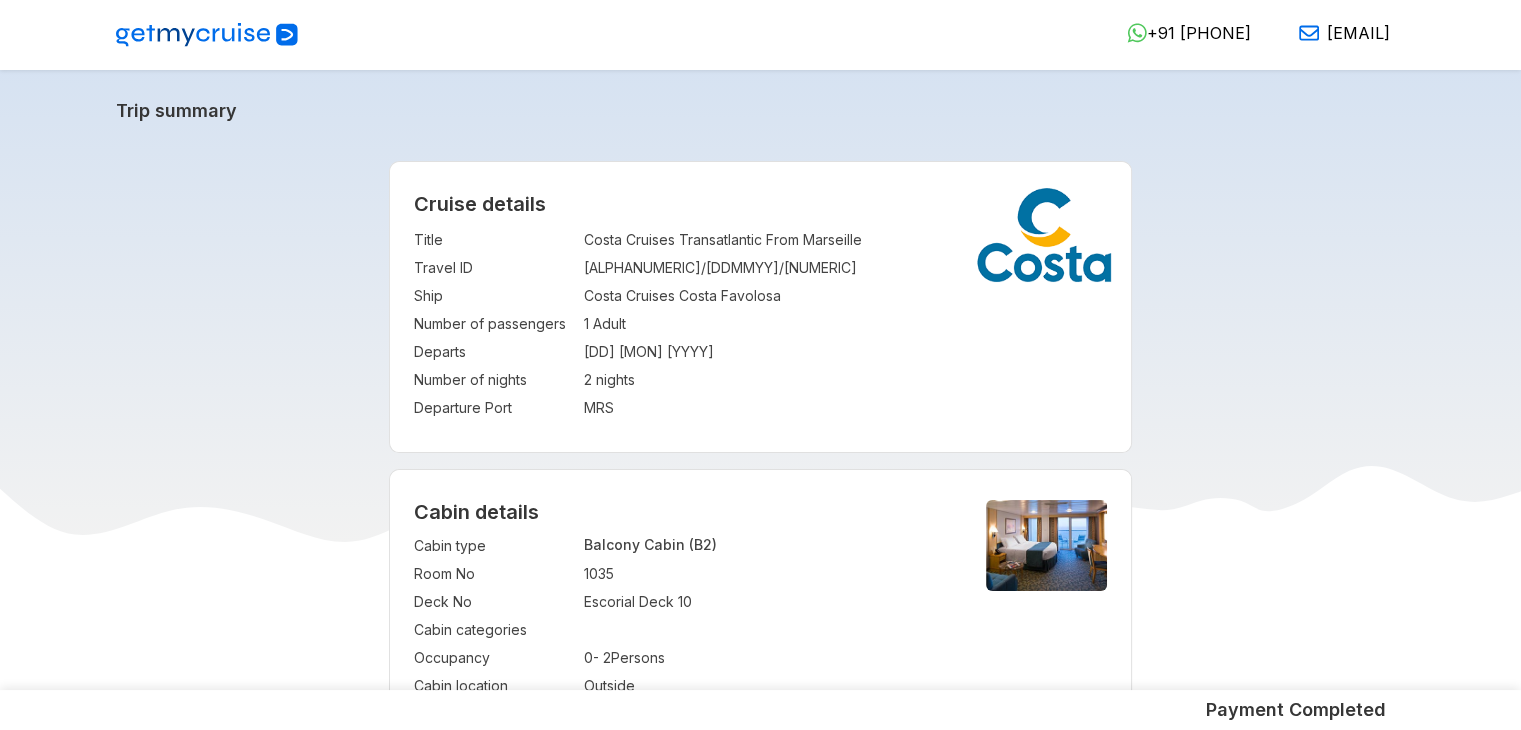 scroll, scrollTop: 0, scrollLeft: 0, axis: both 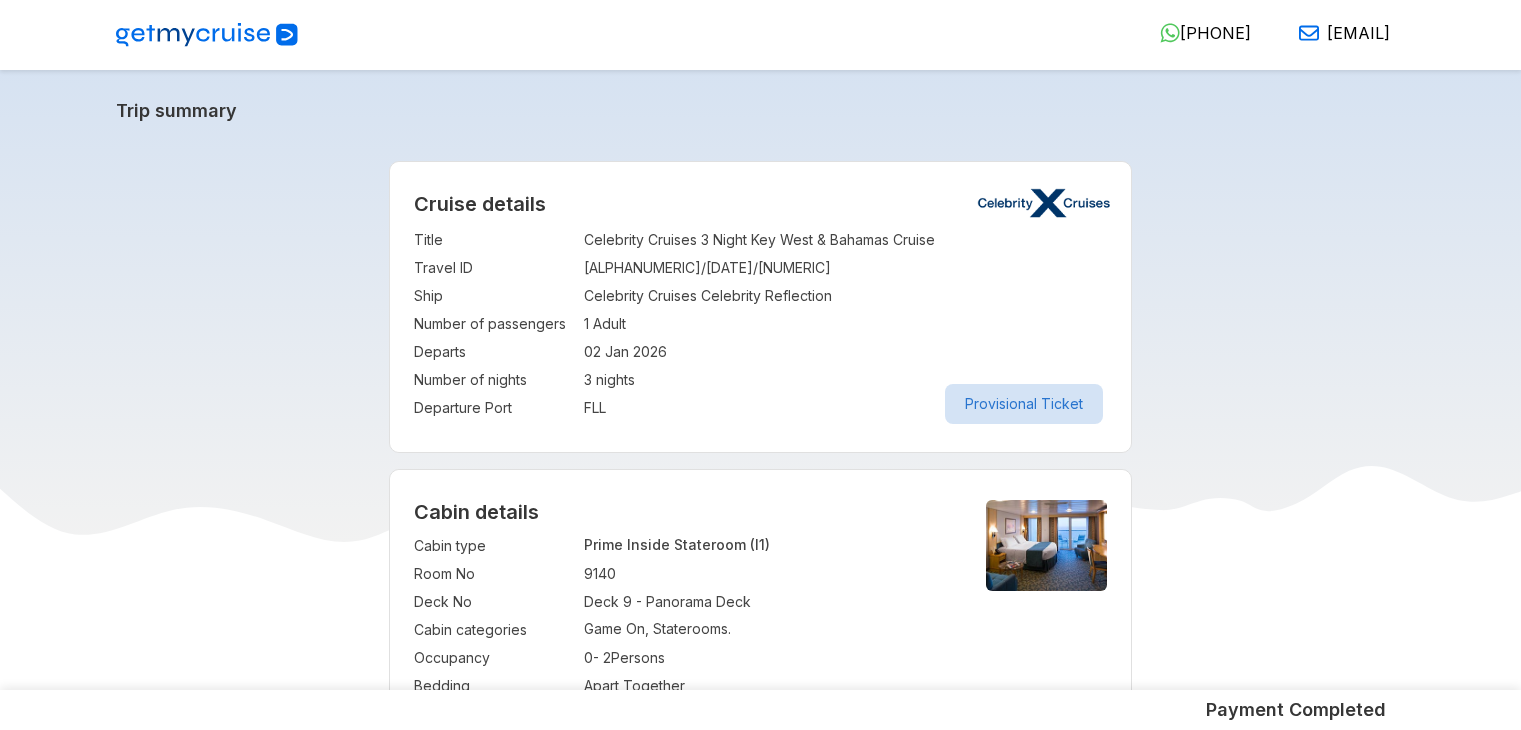 select on "**" 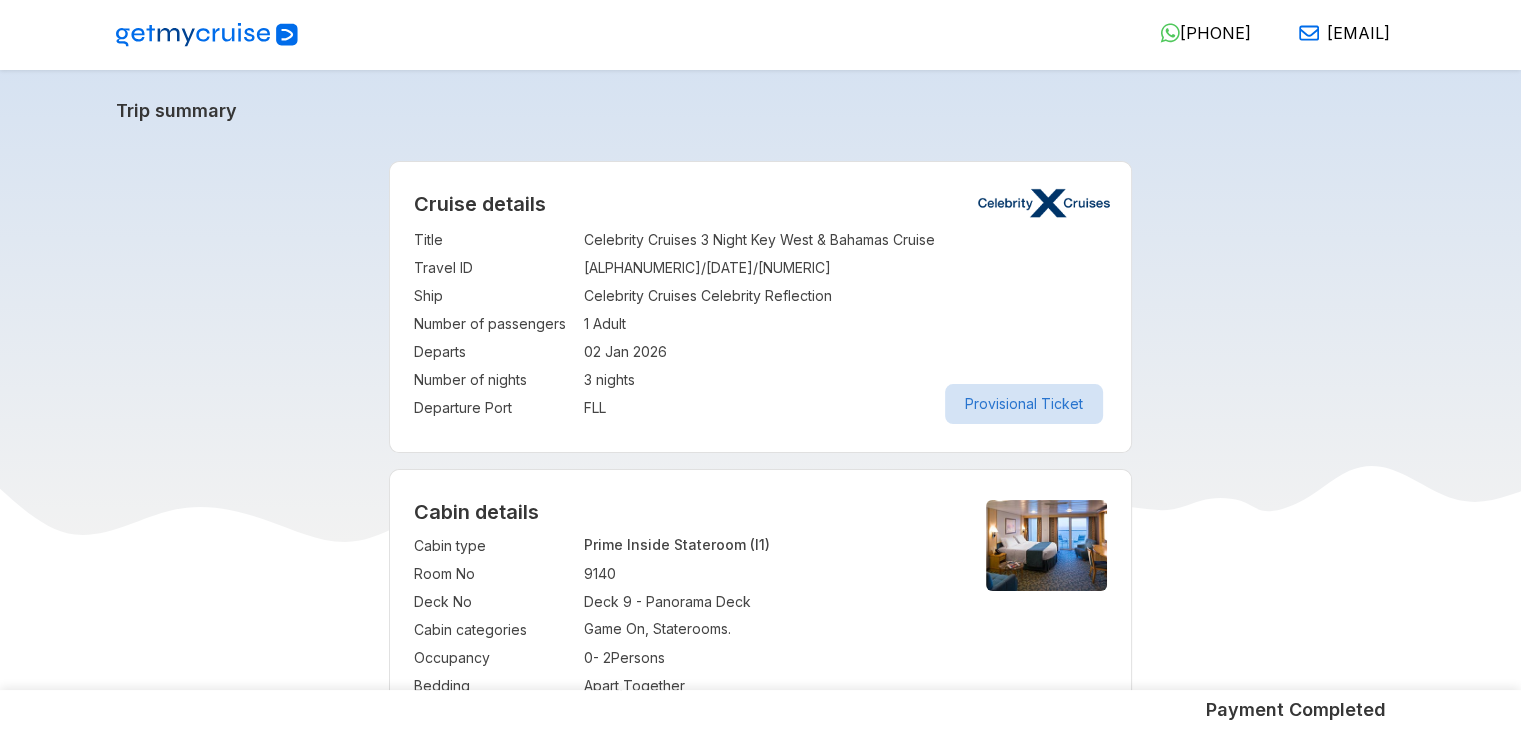 scroll, scrollTop: 0, scrollLeft: 0, axis: both 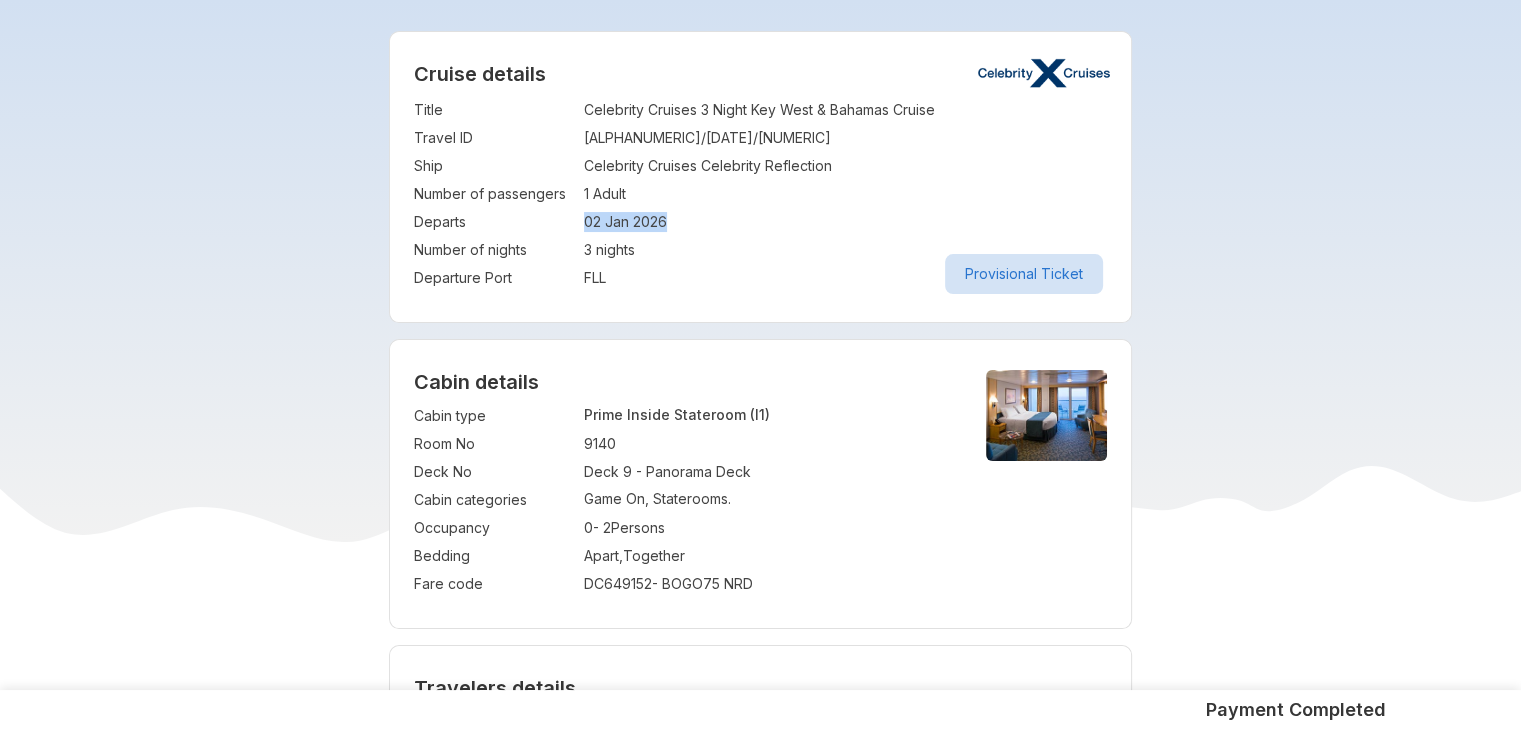 drag, startPoint x: 673, startPoint y: 222, endPoint x: 578, endPoint y: 219, distance: 95.047356 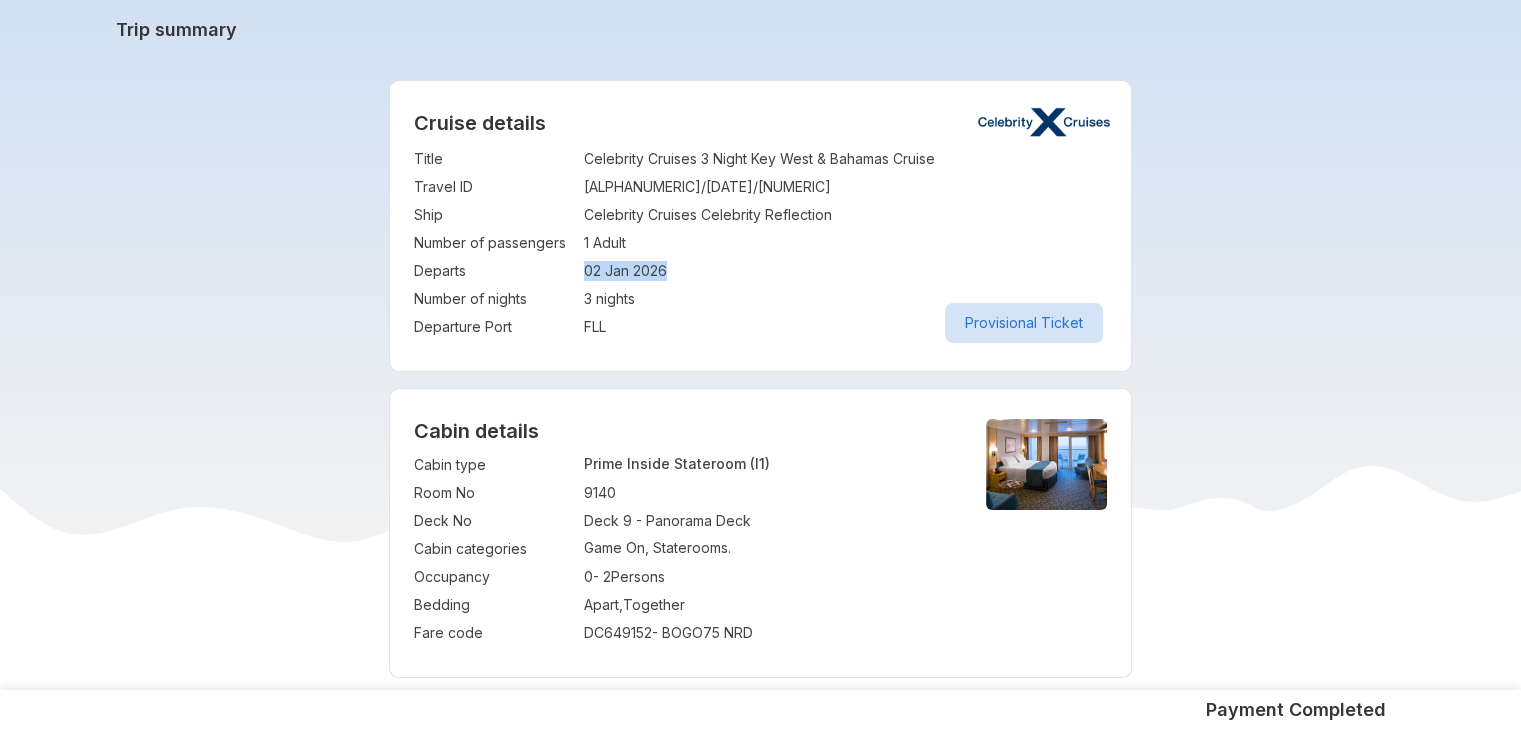 scroll, scrollTop: 35, scrollLeft: 0, axis: vertical 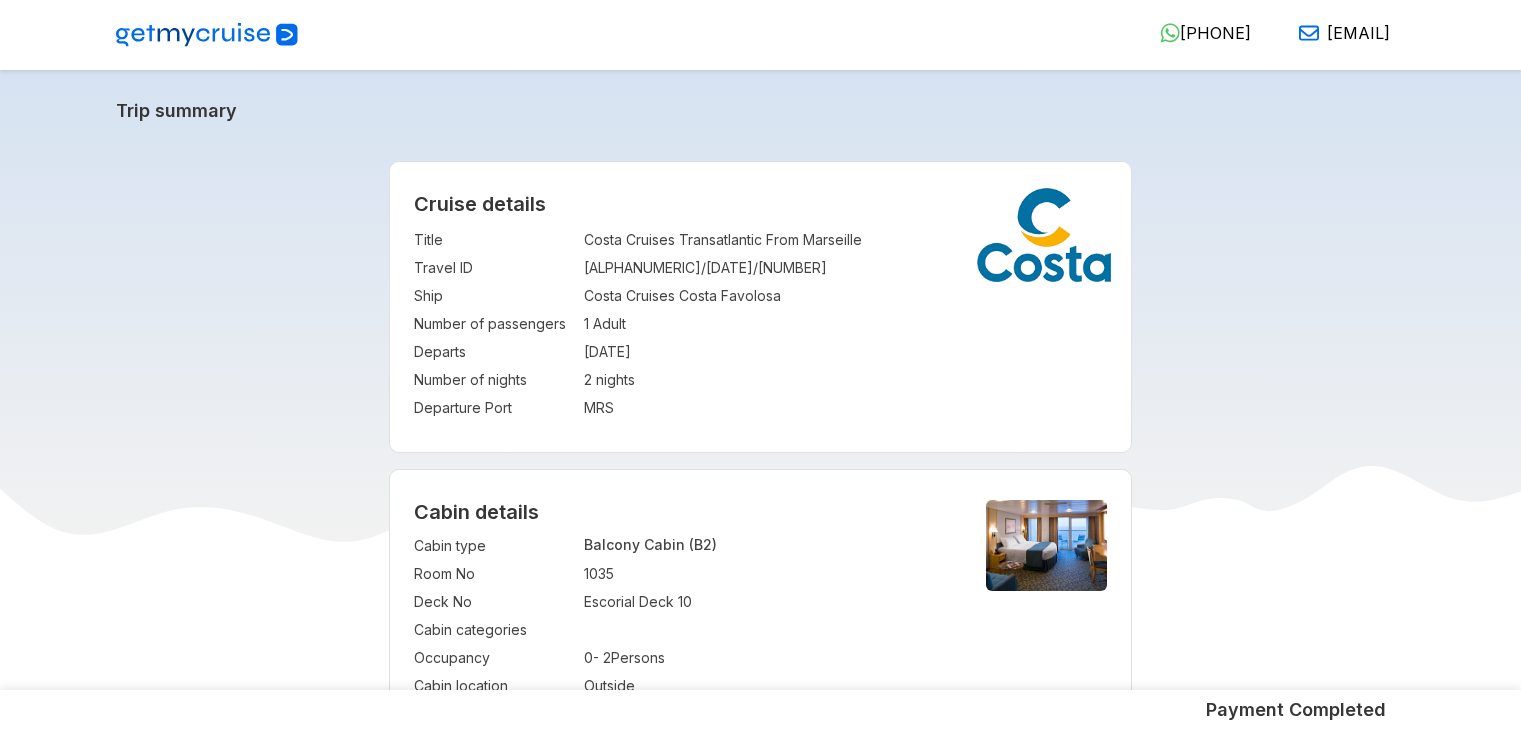 select on "**" 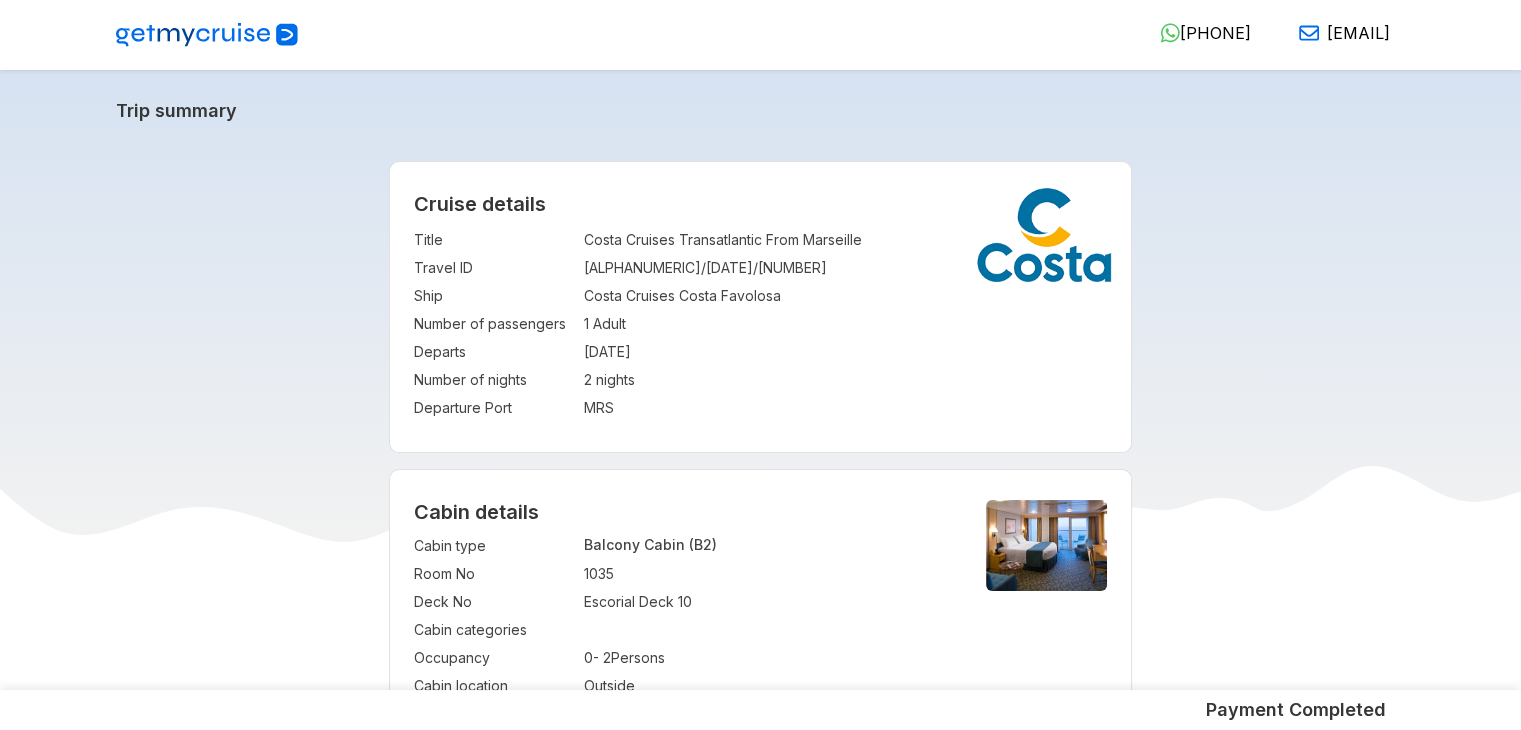 scroll, scrollTop: 0, scrollLeft: 0, axis: both 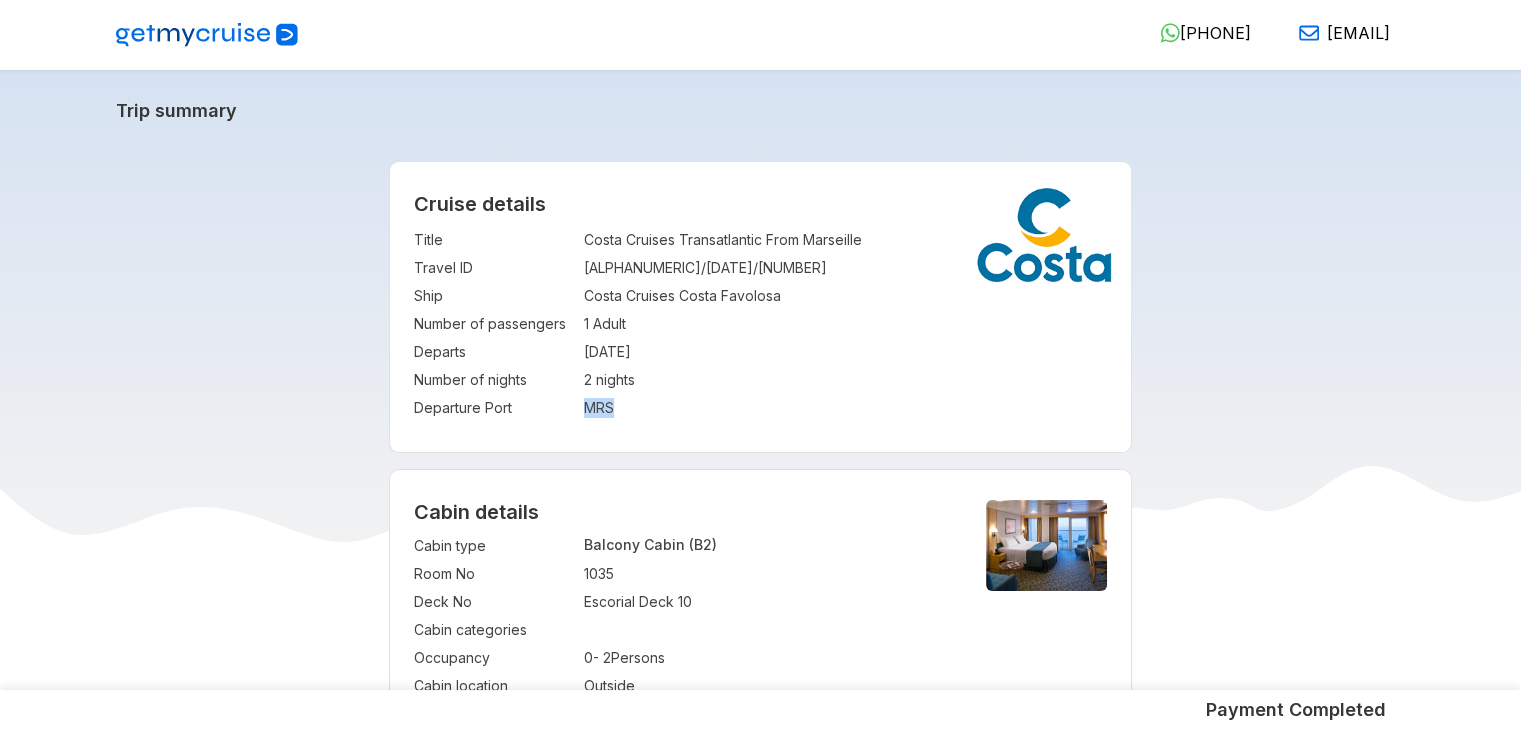drag, startPoint x: 585, startPoint y: 406, endPoint x: 627, endPoint y: 413, distance: 42.579338 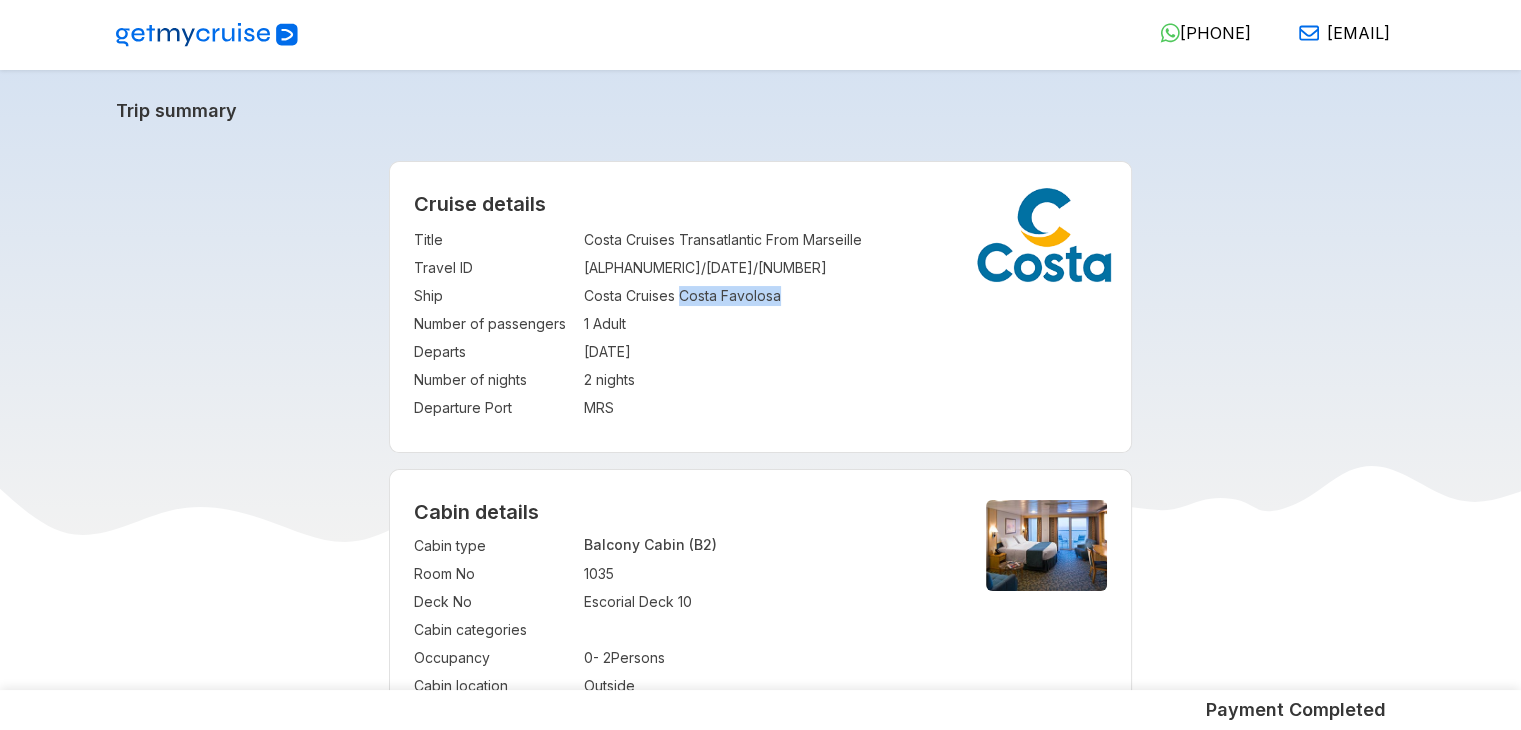 drag, startPoint x: 682, startPoint y: 292, endPoint x: 800, endPoint y: 293, distance: 118.004234 